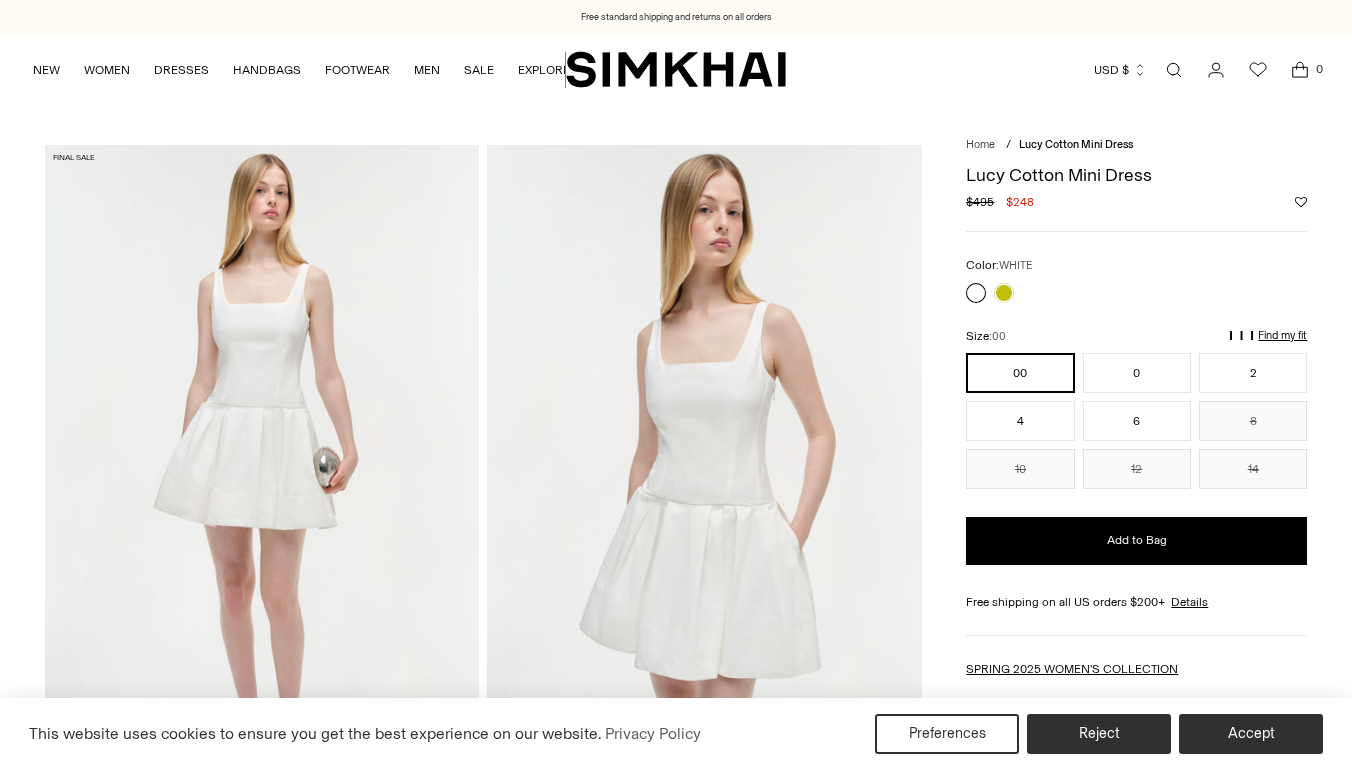 scroll, scrollTop: 0, scrollLeft: 0, axis: both 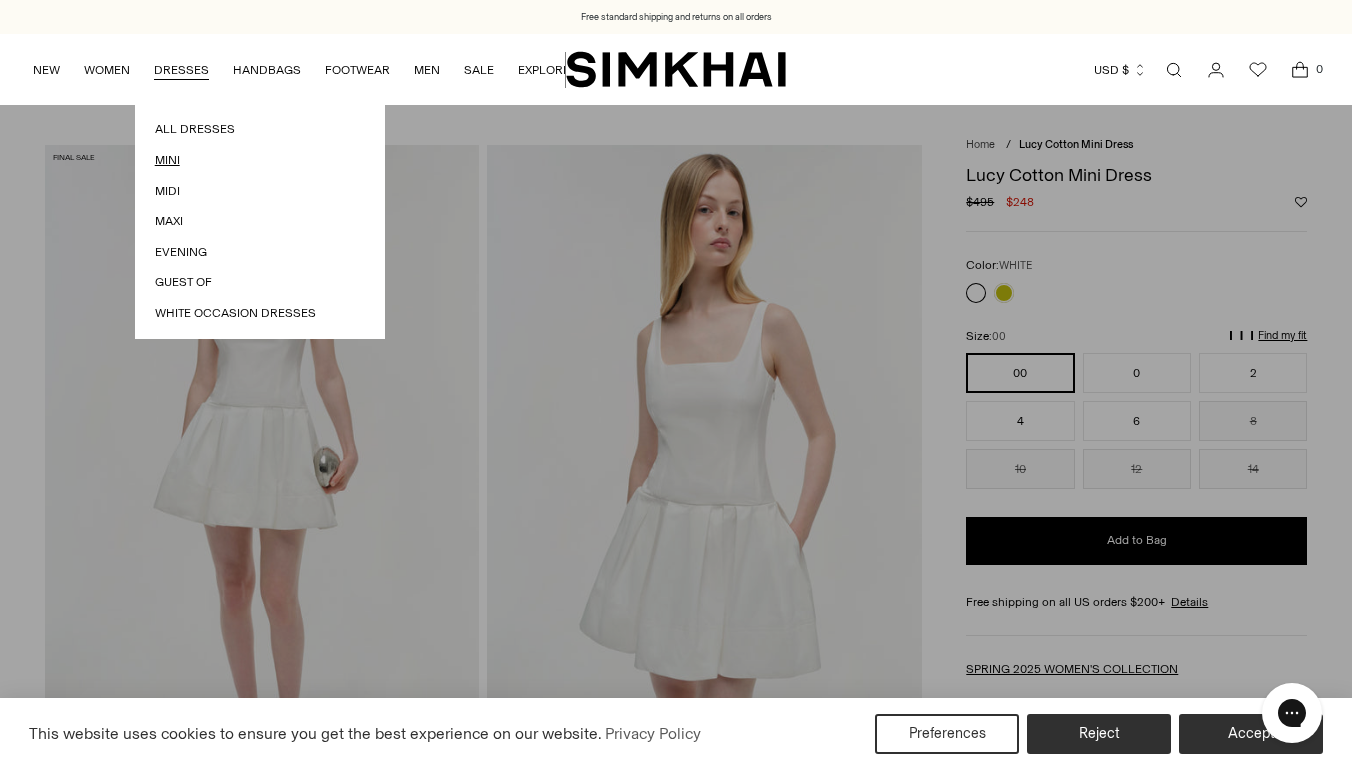 click on "Mini" at bounding box center [260, 160] 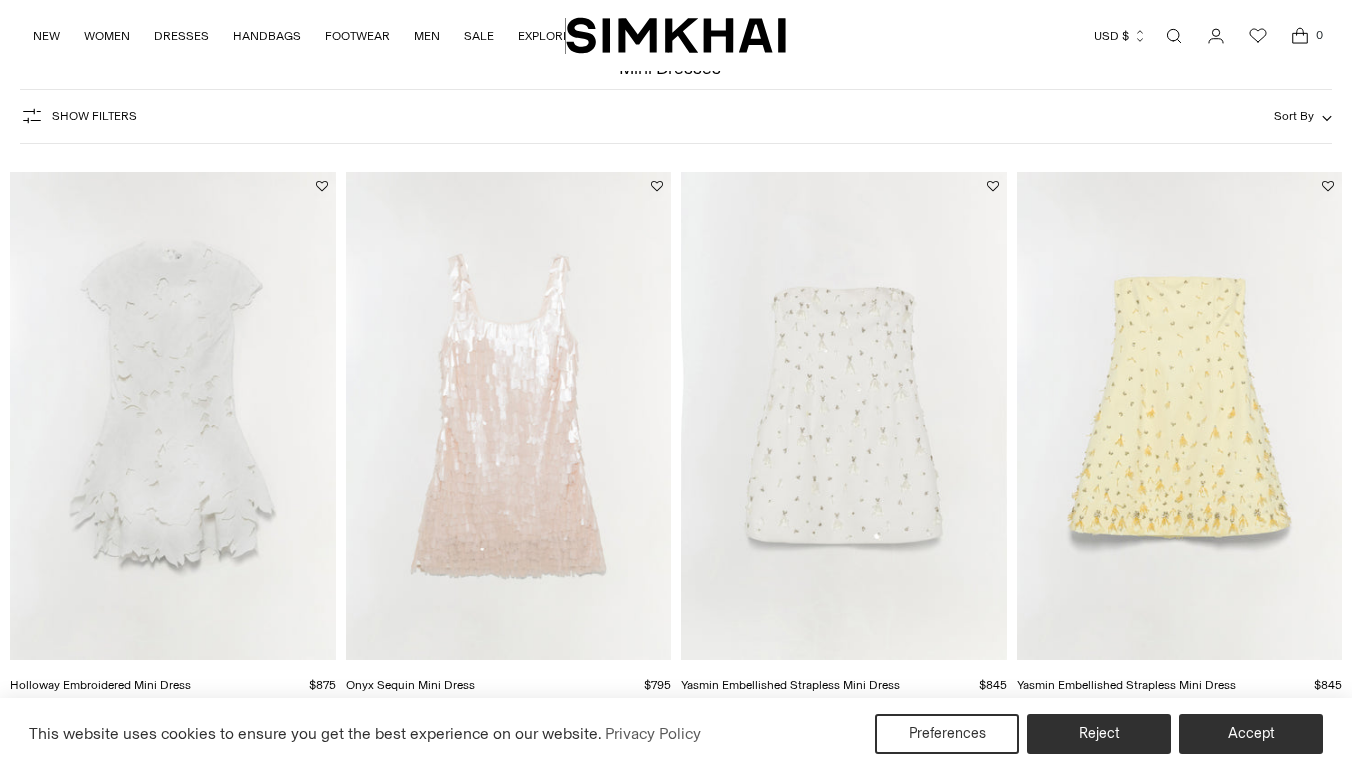 scroll, scrollTop: 0, scrollLeft: 0, axis: both 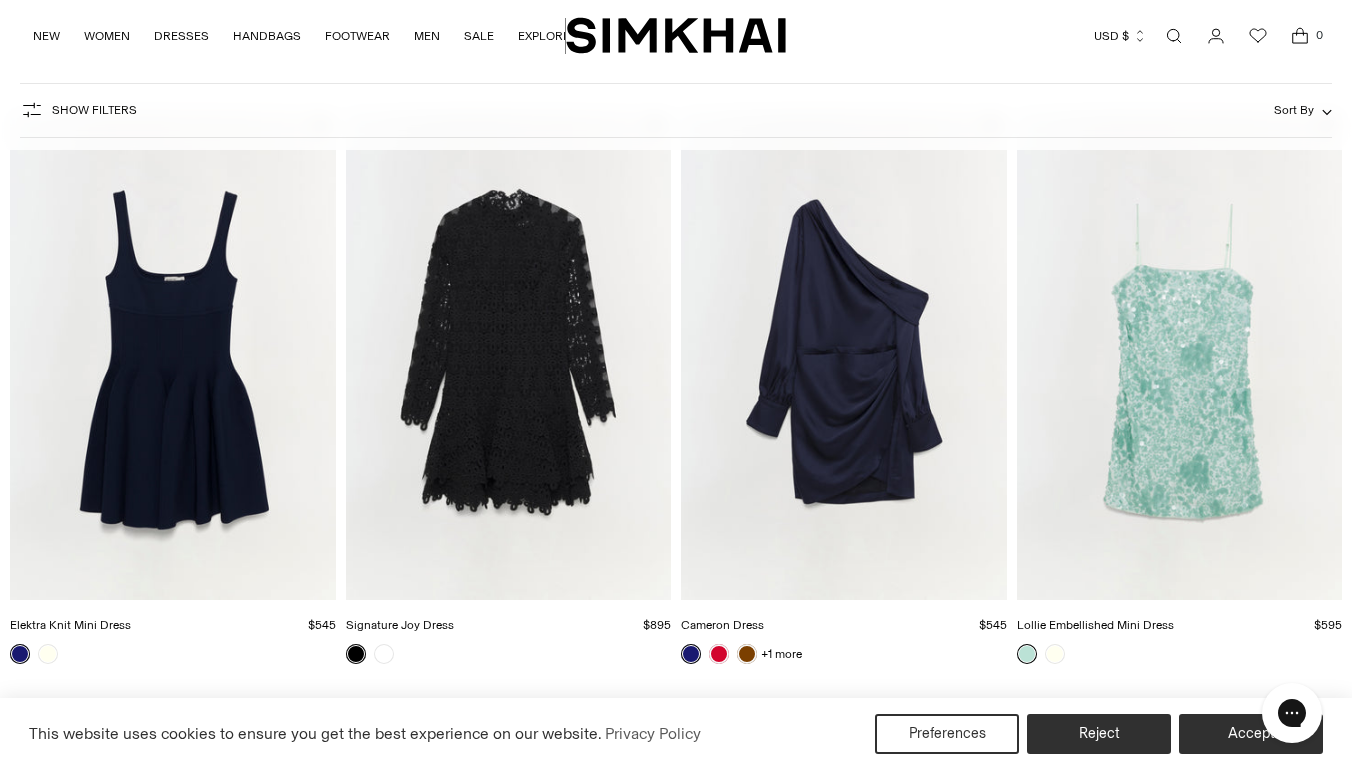 click at bounding box center (0, 0) 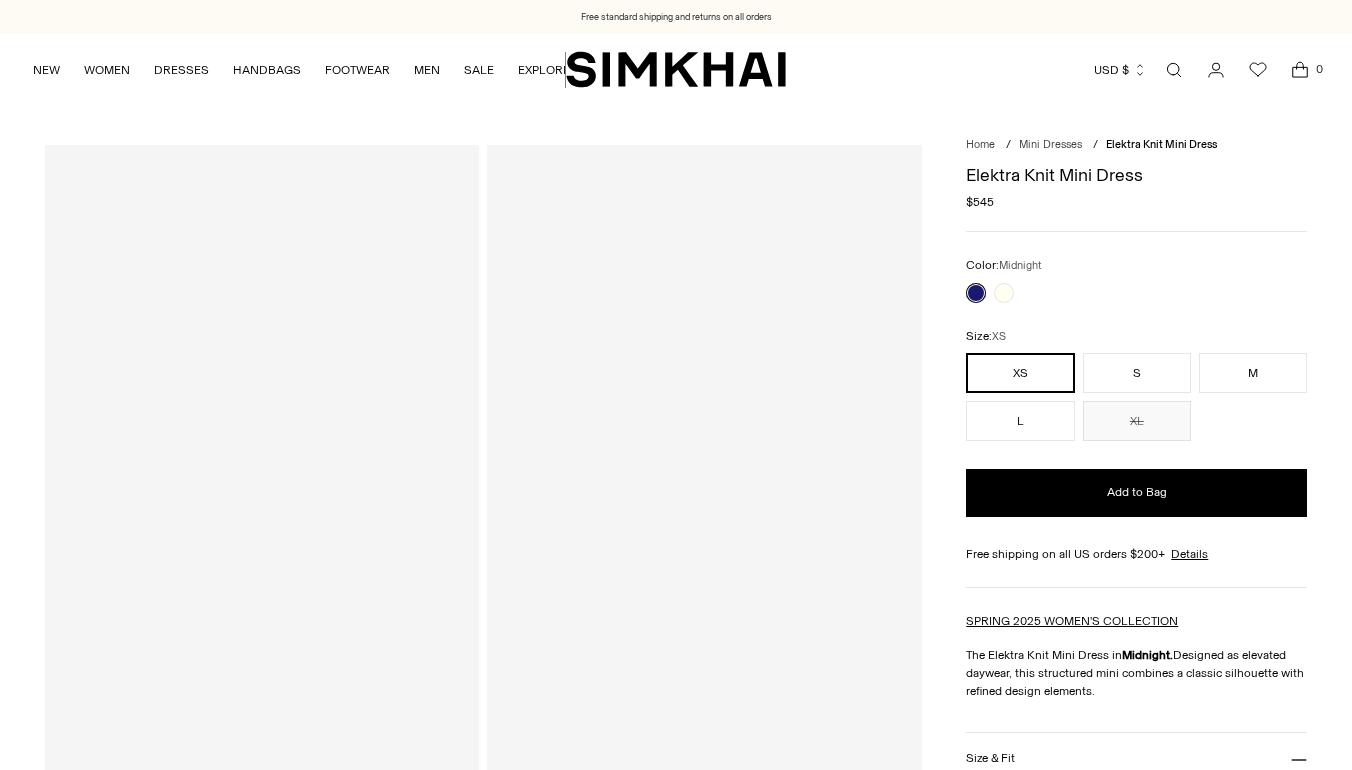 scroll, scrollTop: 0, scrollLeft: 0, axis: both 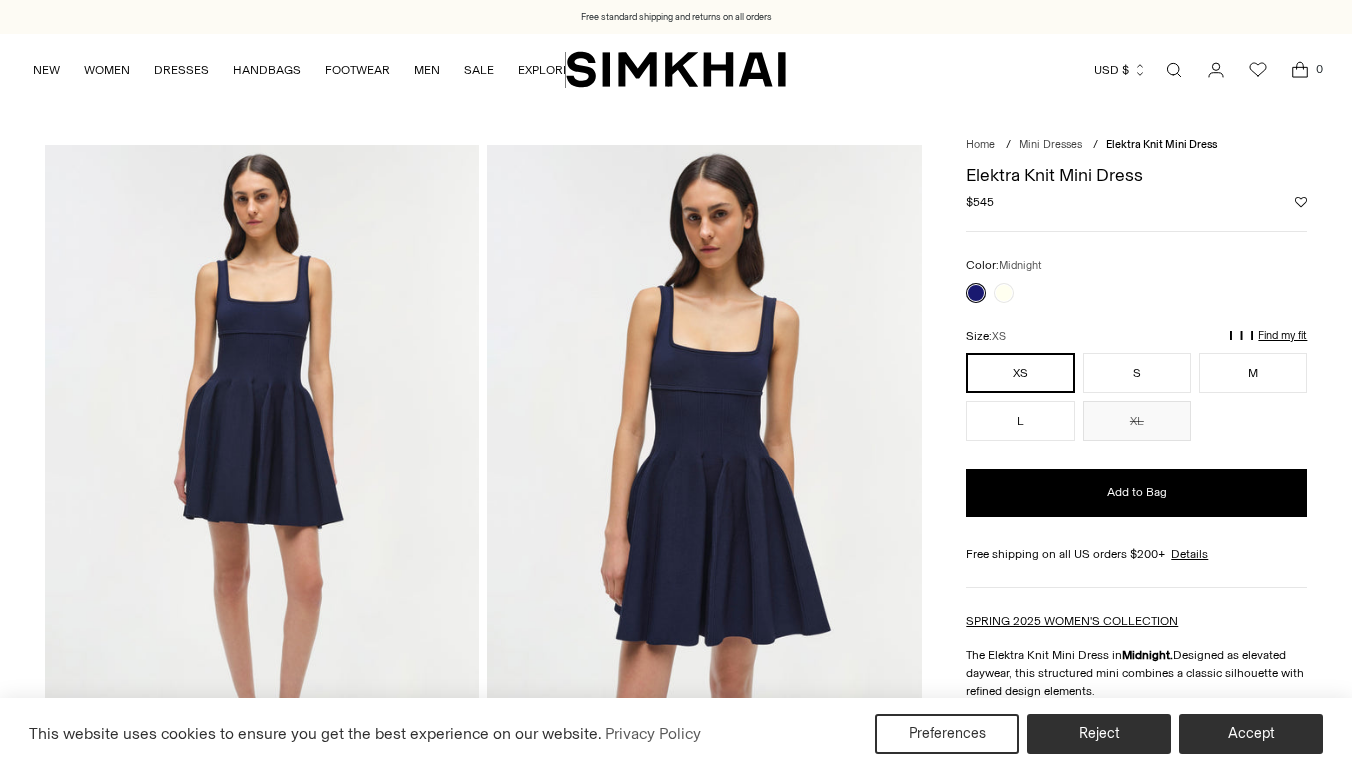 click at bounding box center [262, 471] 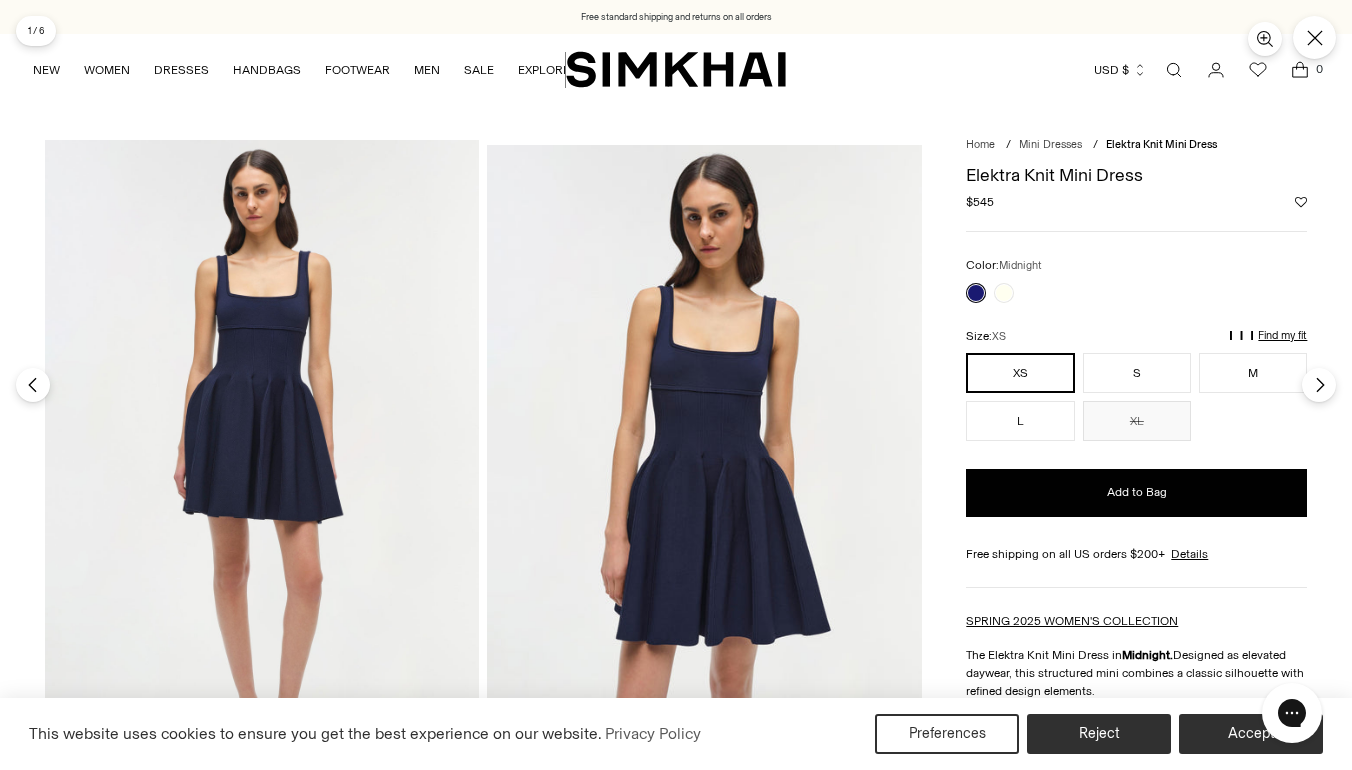 scroll, scrollTop: 0, scrollLeft: 0, axis: both 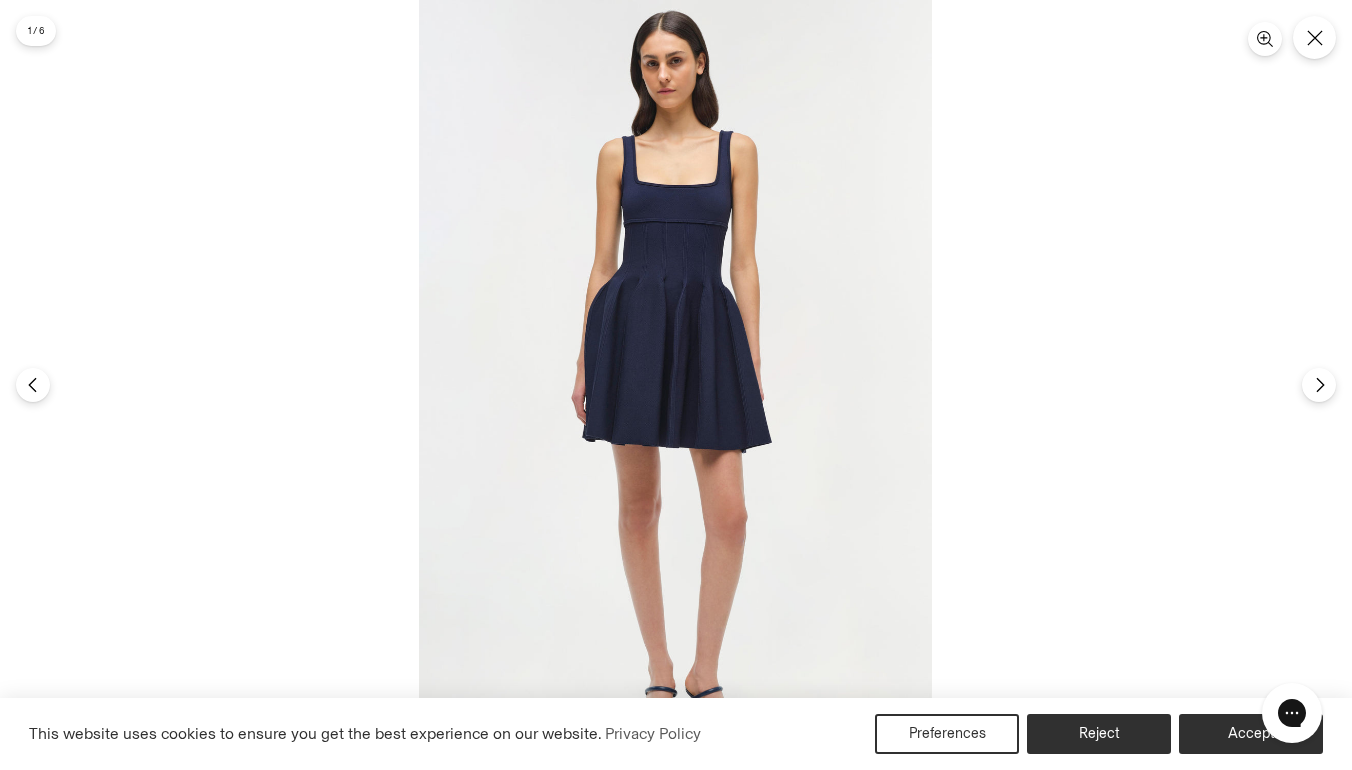 click at bounding box center [675, 385] 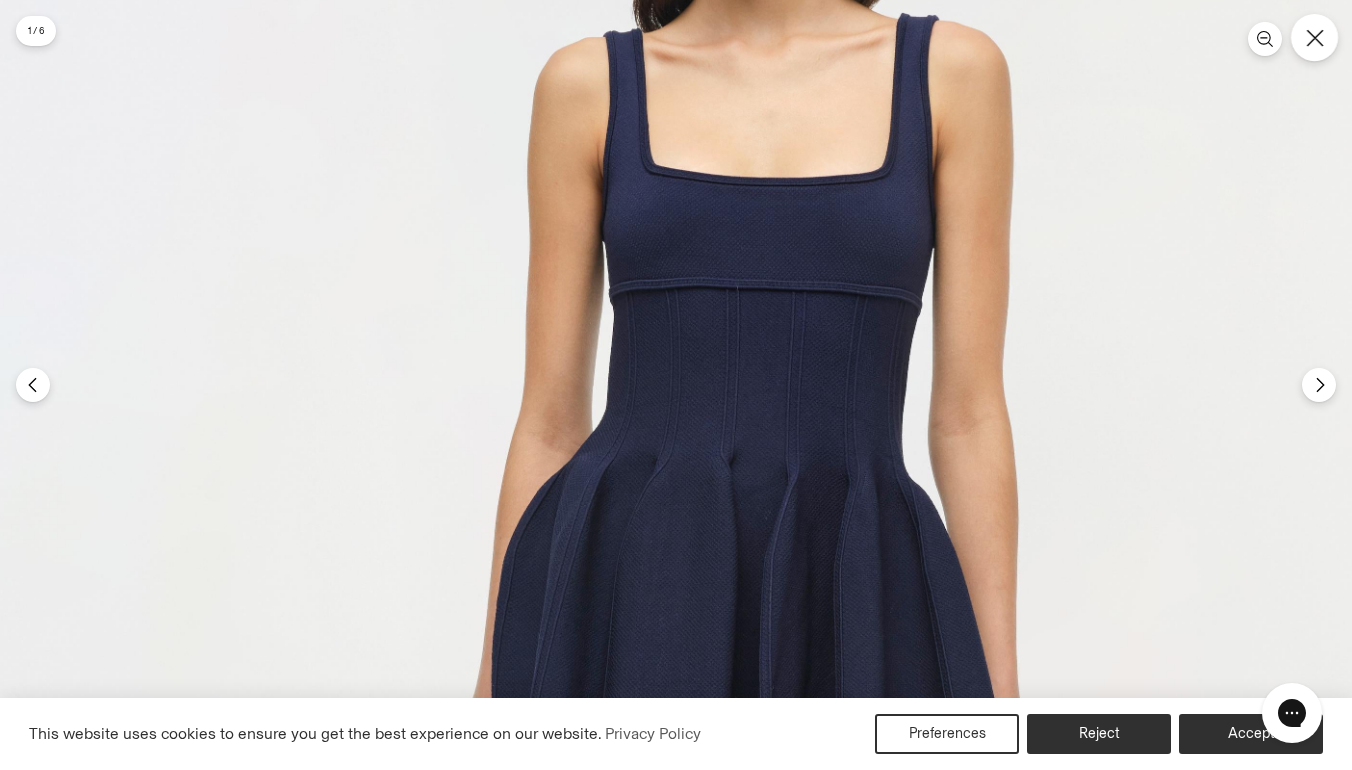 click at bounding box center (1314, 37) 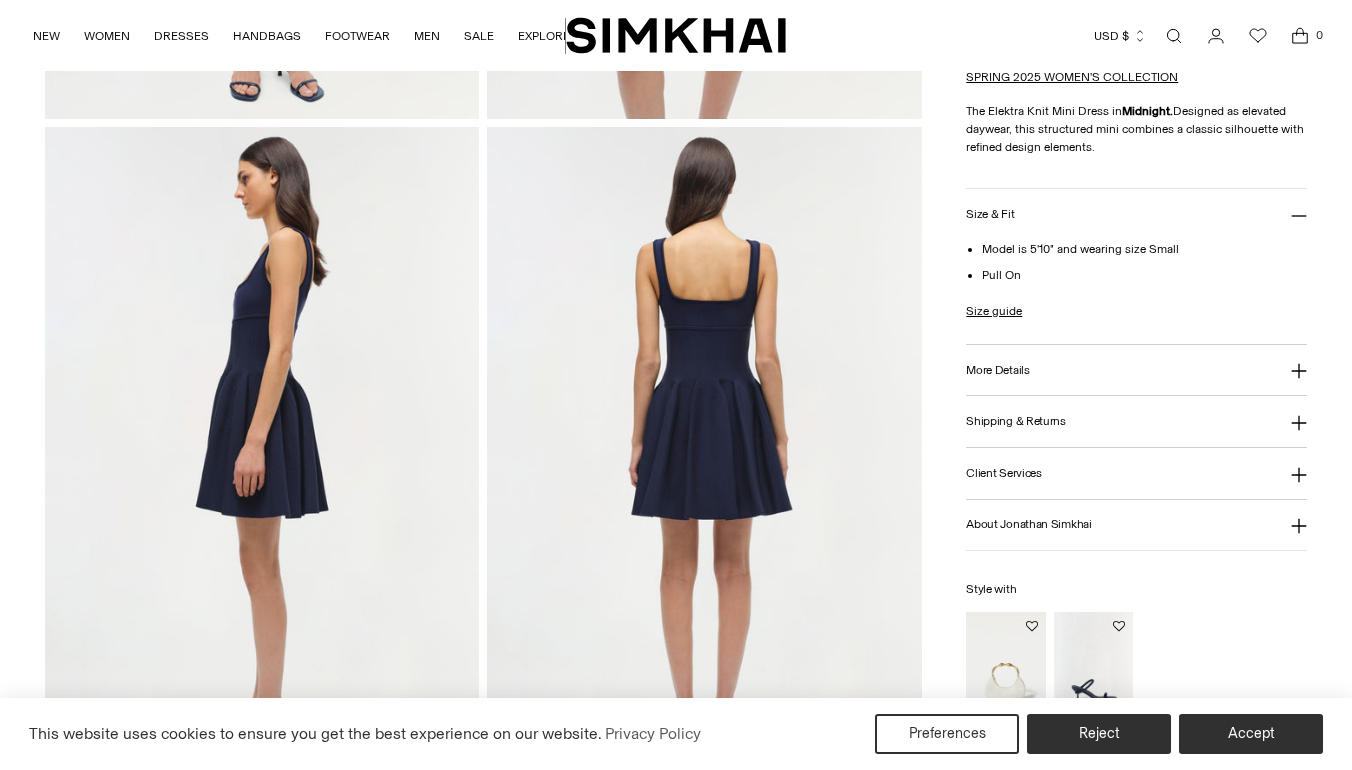scroll, scrollTop: 680, scrollLeft: 0, axis: vertical 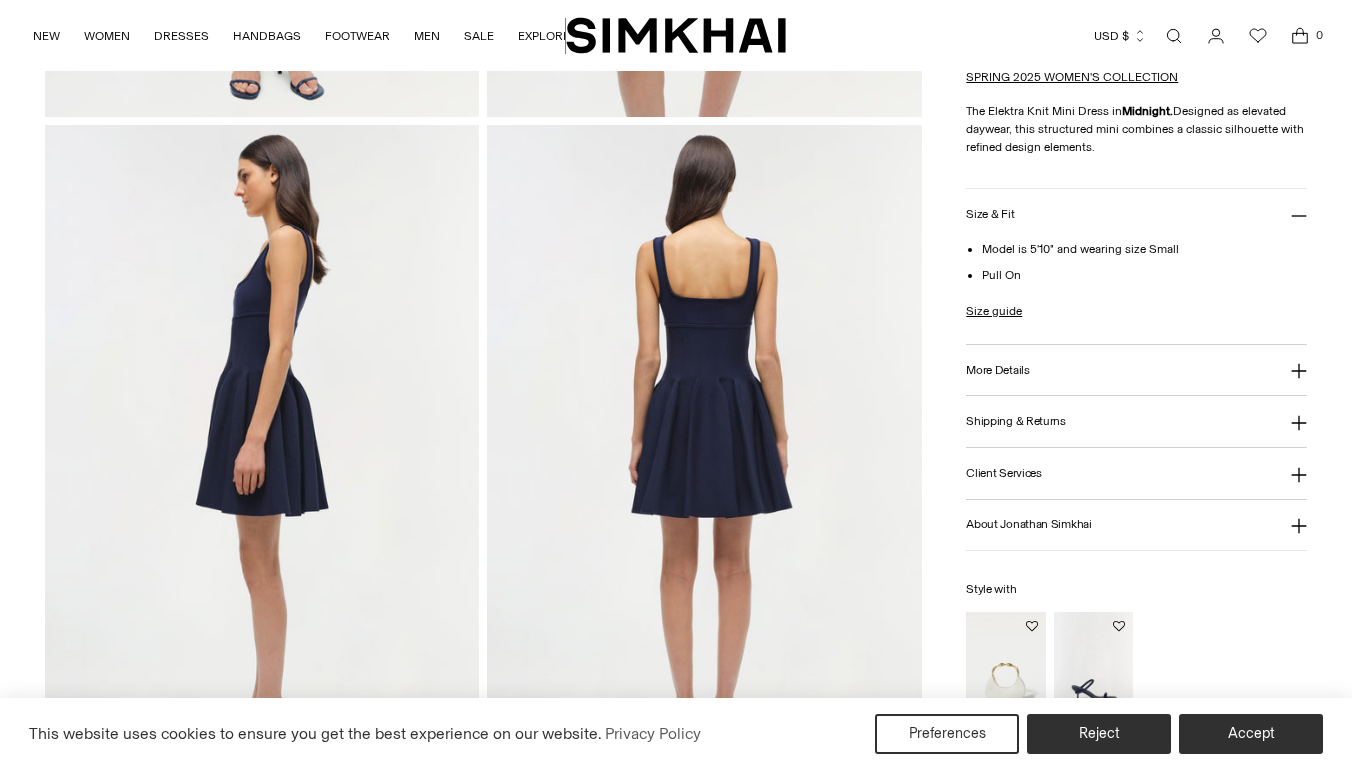 click on "More Details" at bounding box center [1136, 370] 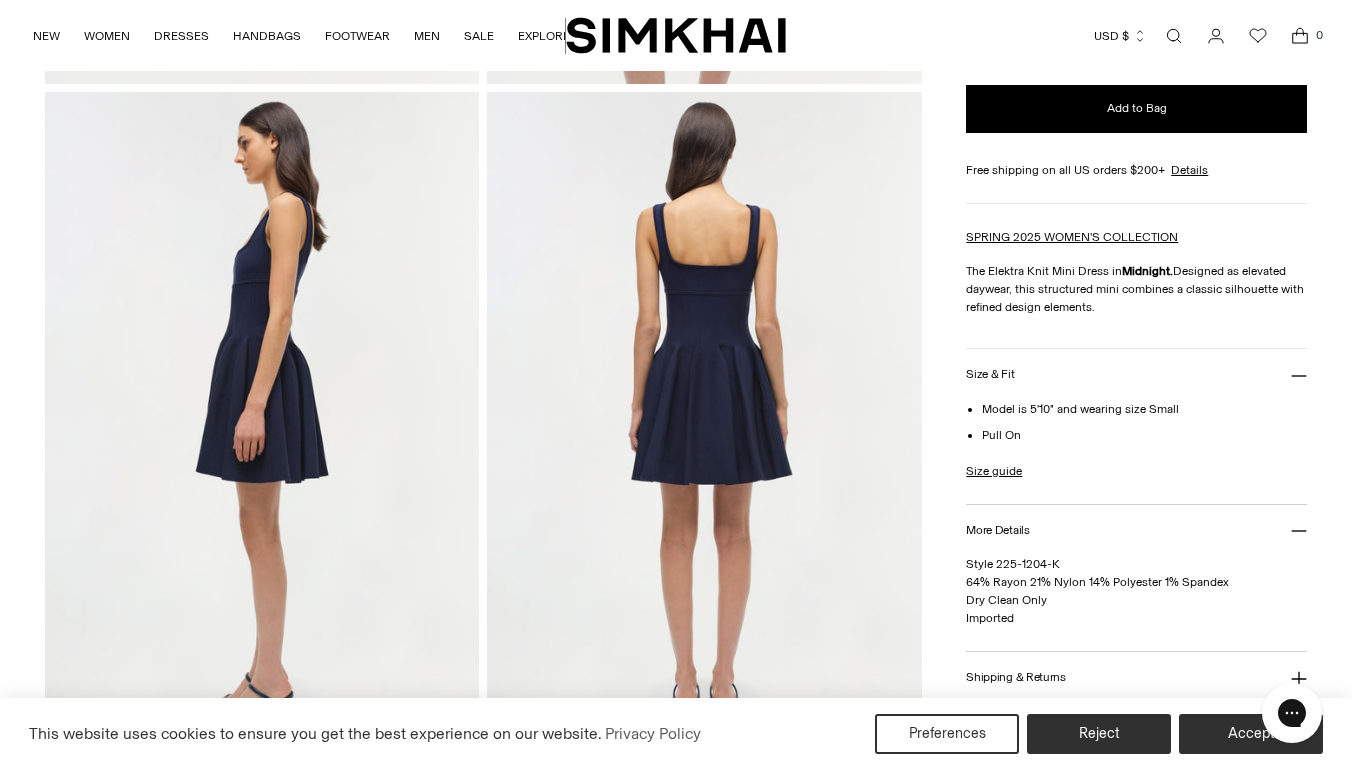 scroll, scrollTop: 698, scrollLeft: 0, axis: vertical 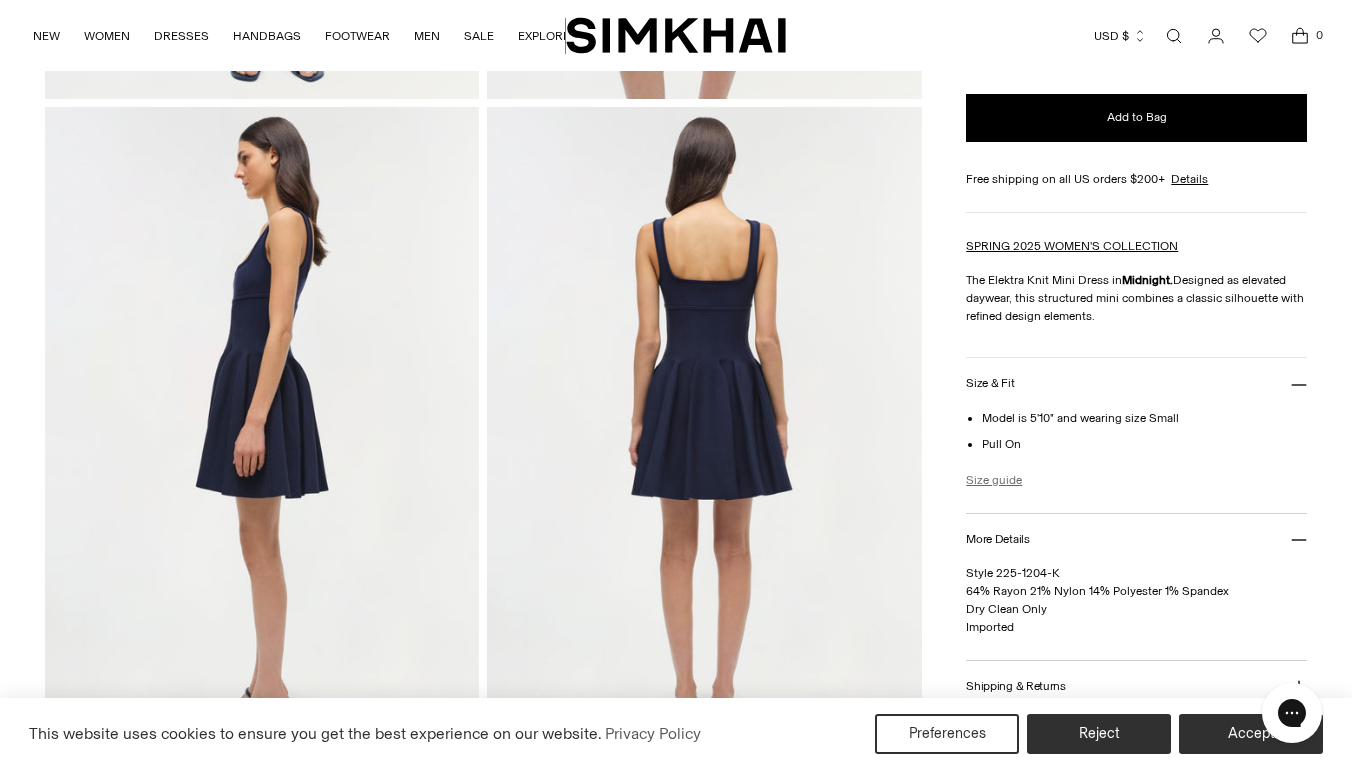 click on "Size guide" at bounding box center [994, 480] 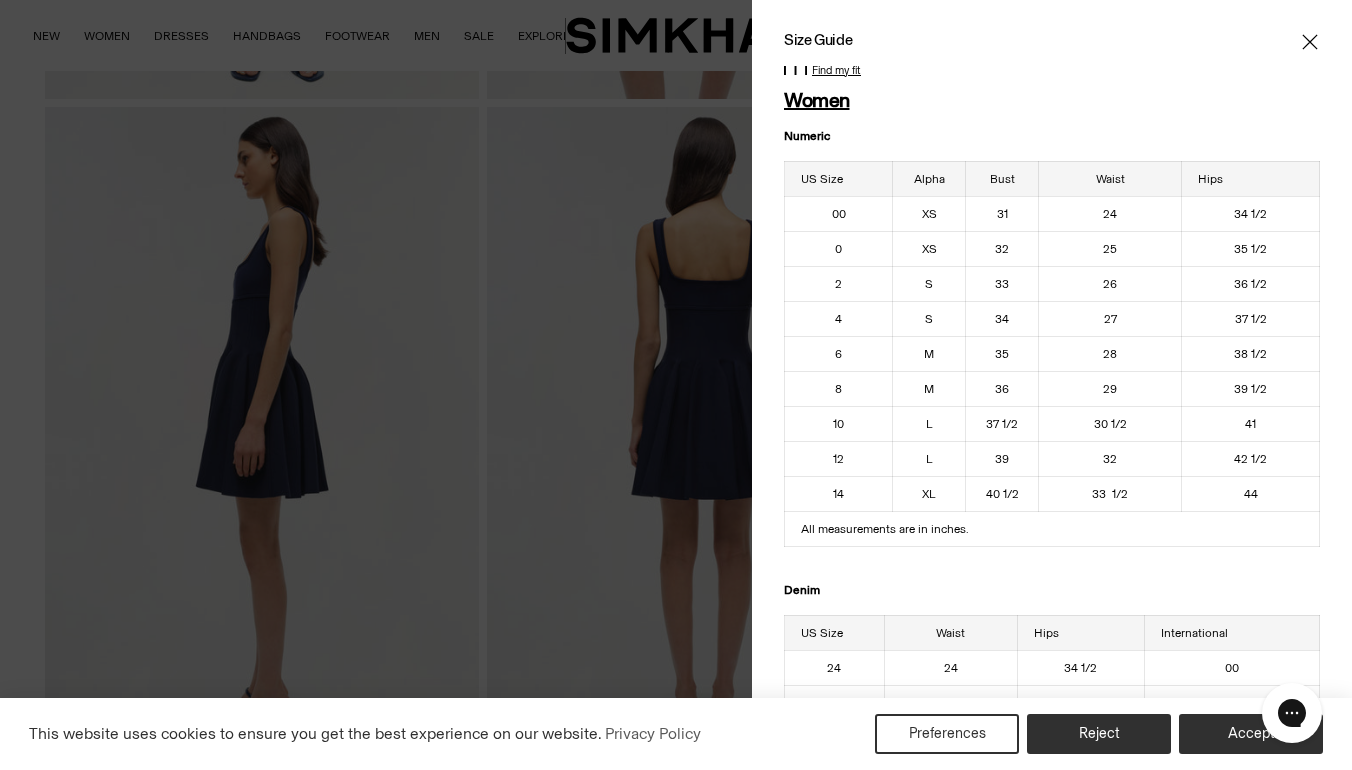 scroll, scrollTop: 0, scrollLeft: 0, axis: both 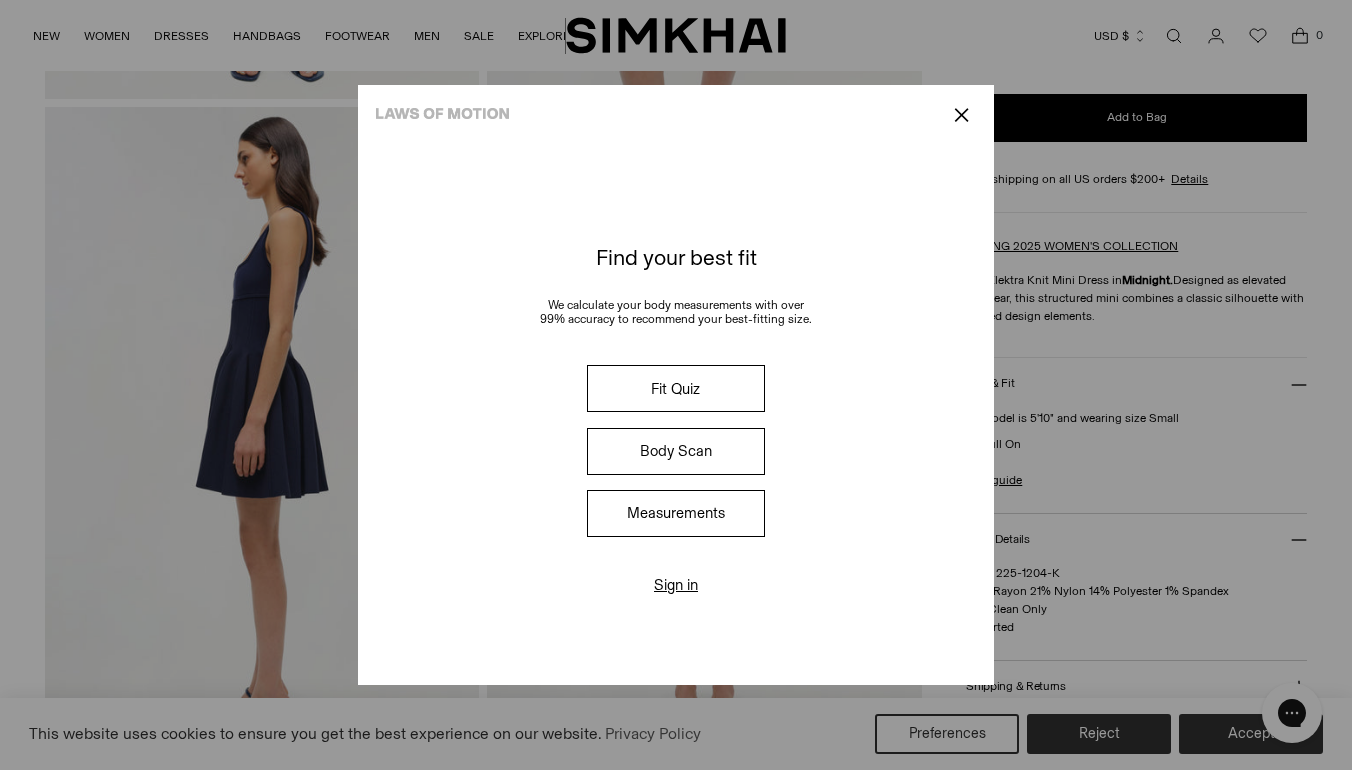 click on "Fit Quiz" at bounding box center (676, 388) 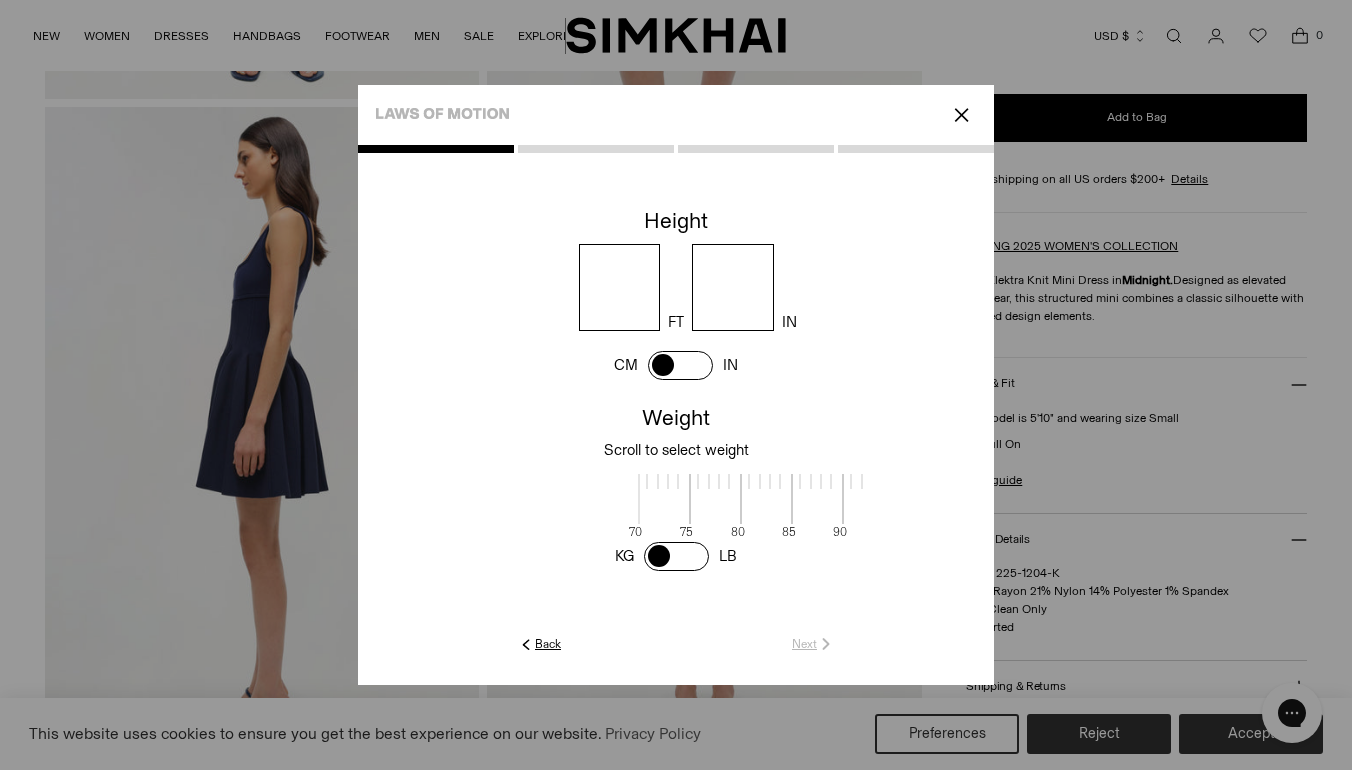 scroll, scrollTop: 4, scrollLeft: 650, axis: both 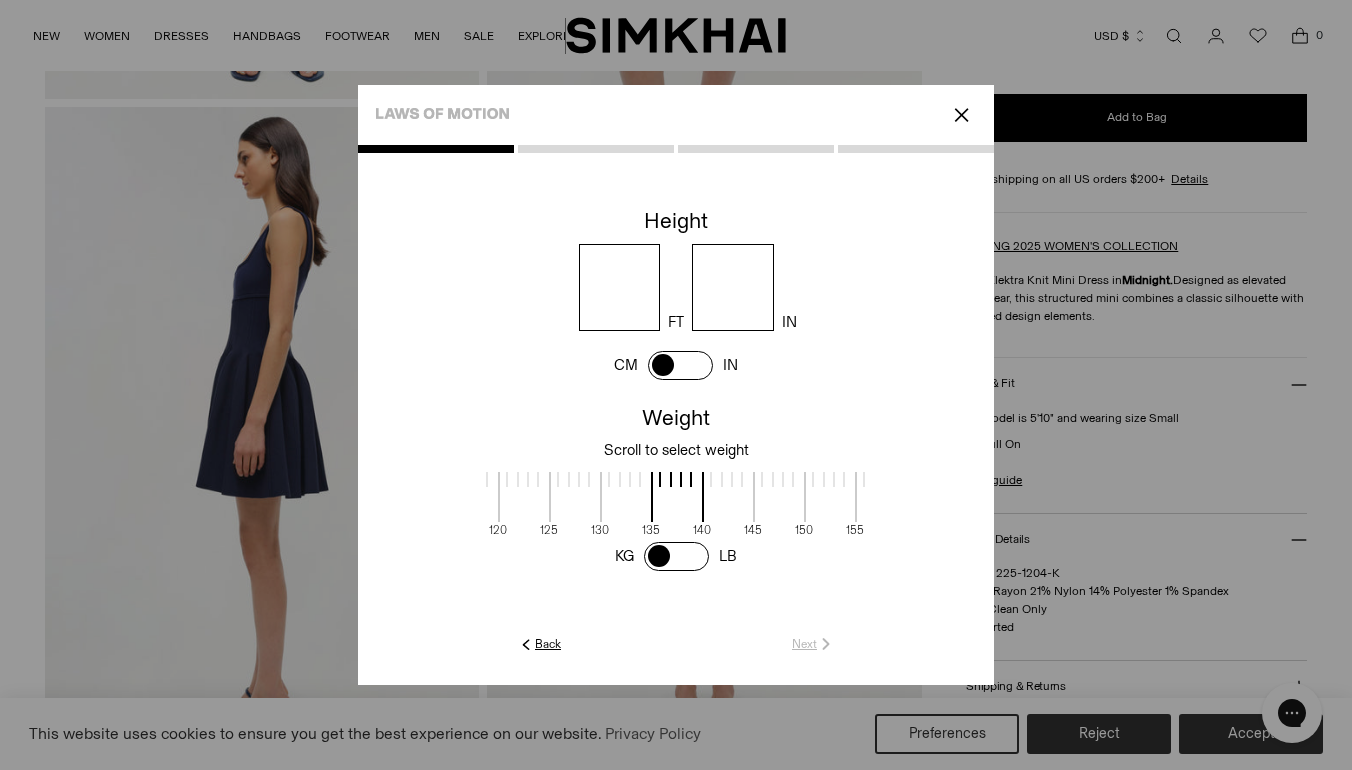 click on "Back" 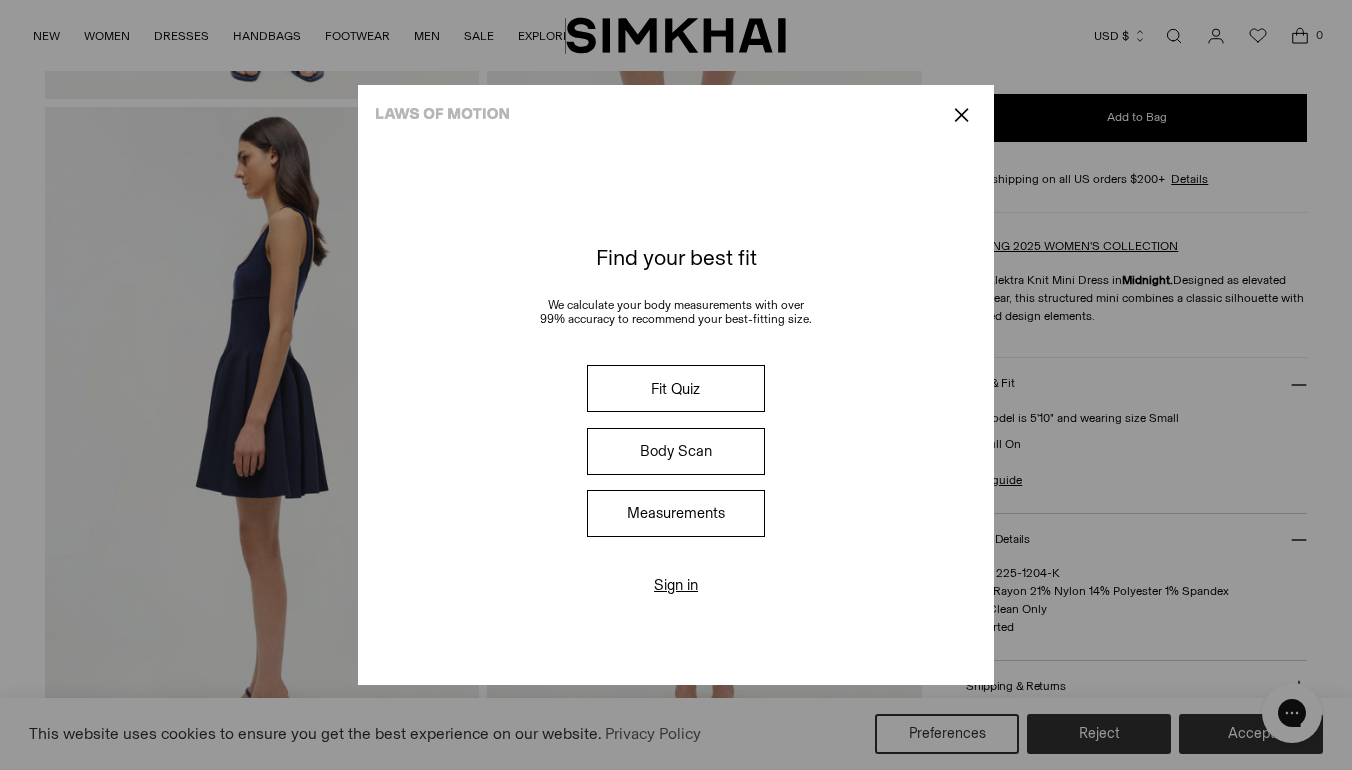click on "Measurements" at bounding box center (676, 513) 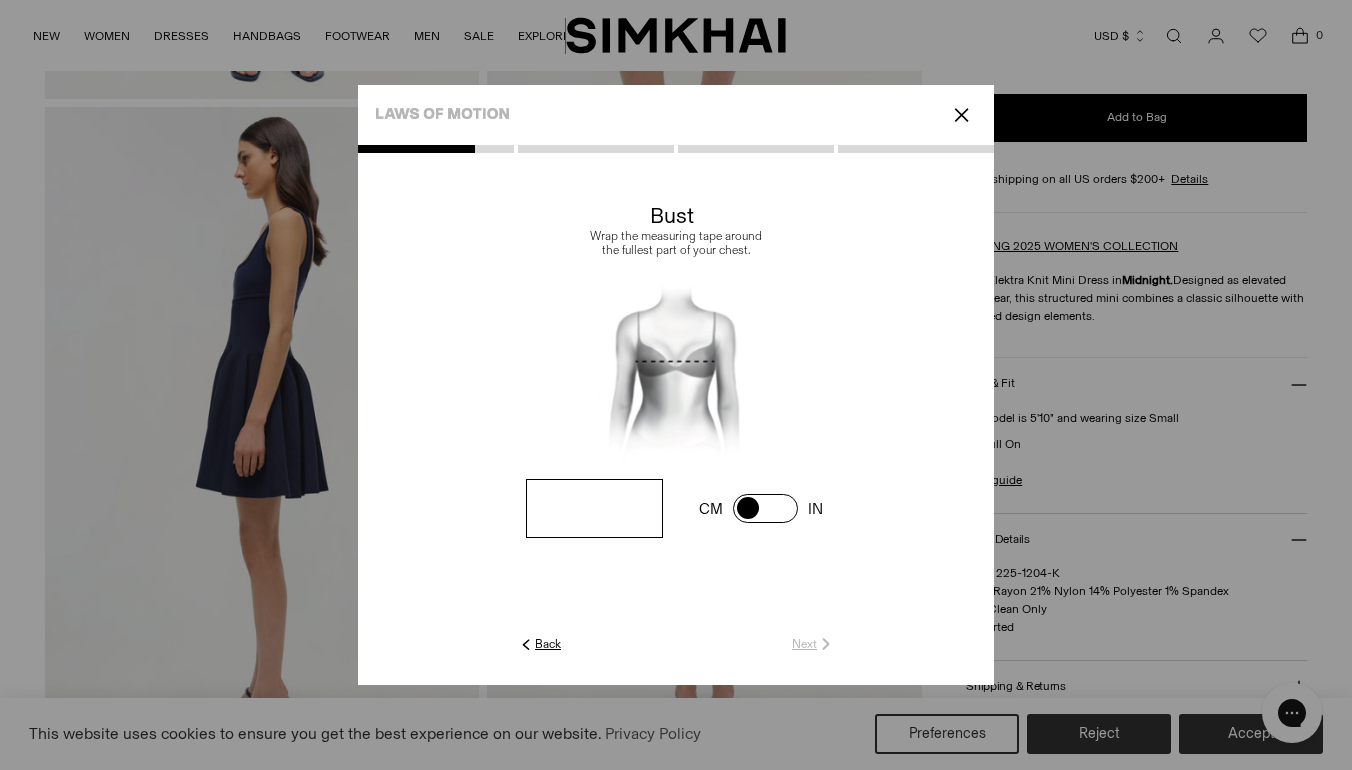 click at bounding box center [594, 508] 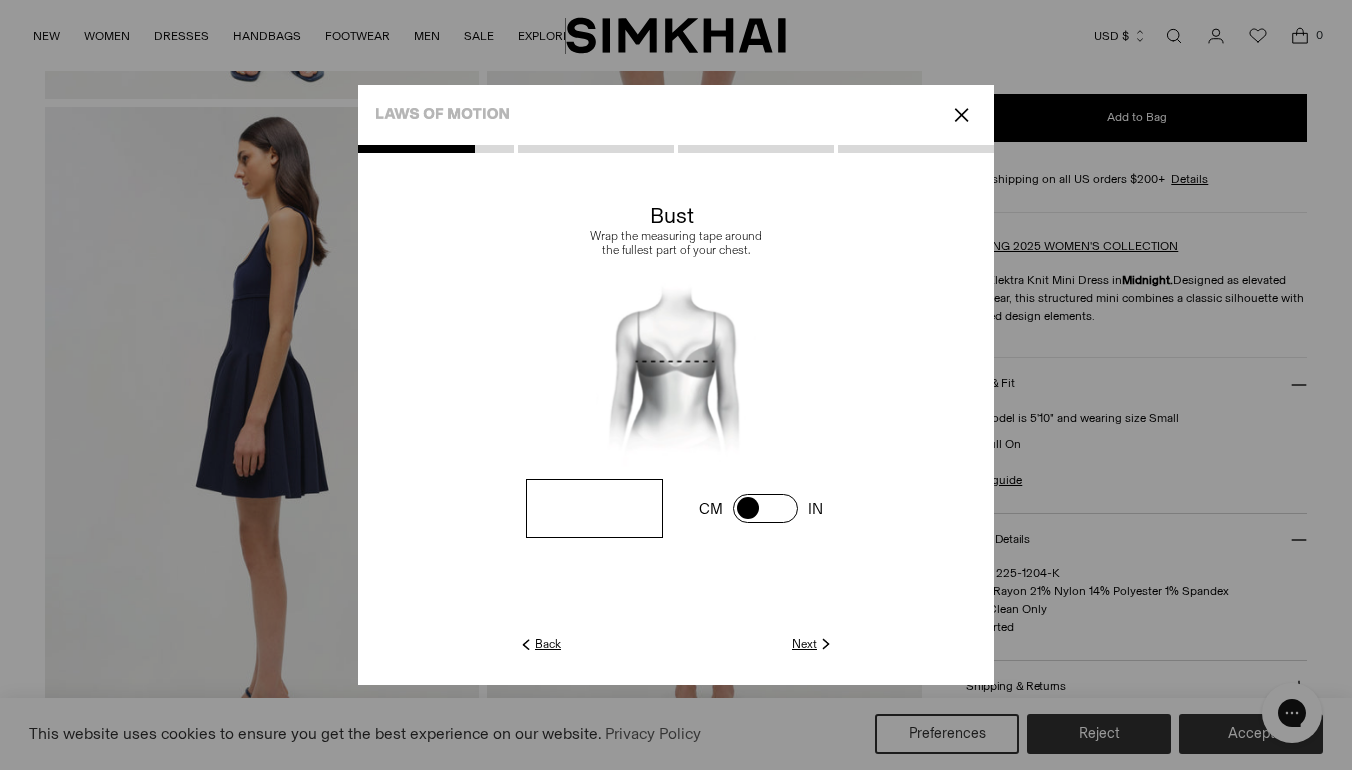 click on "Next" 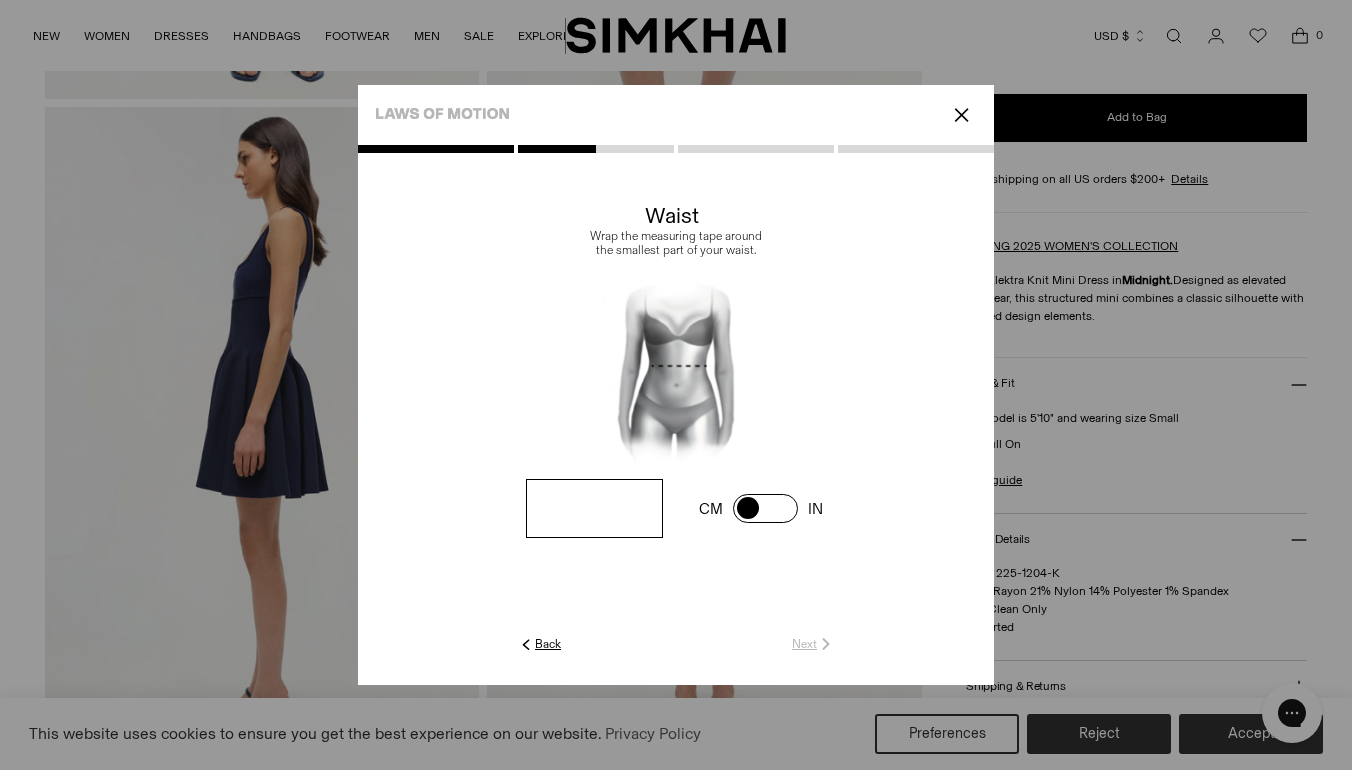 click at bounding box center [0, 0] 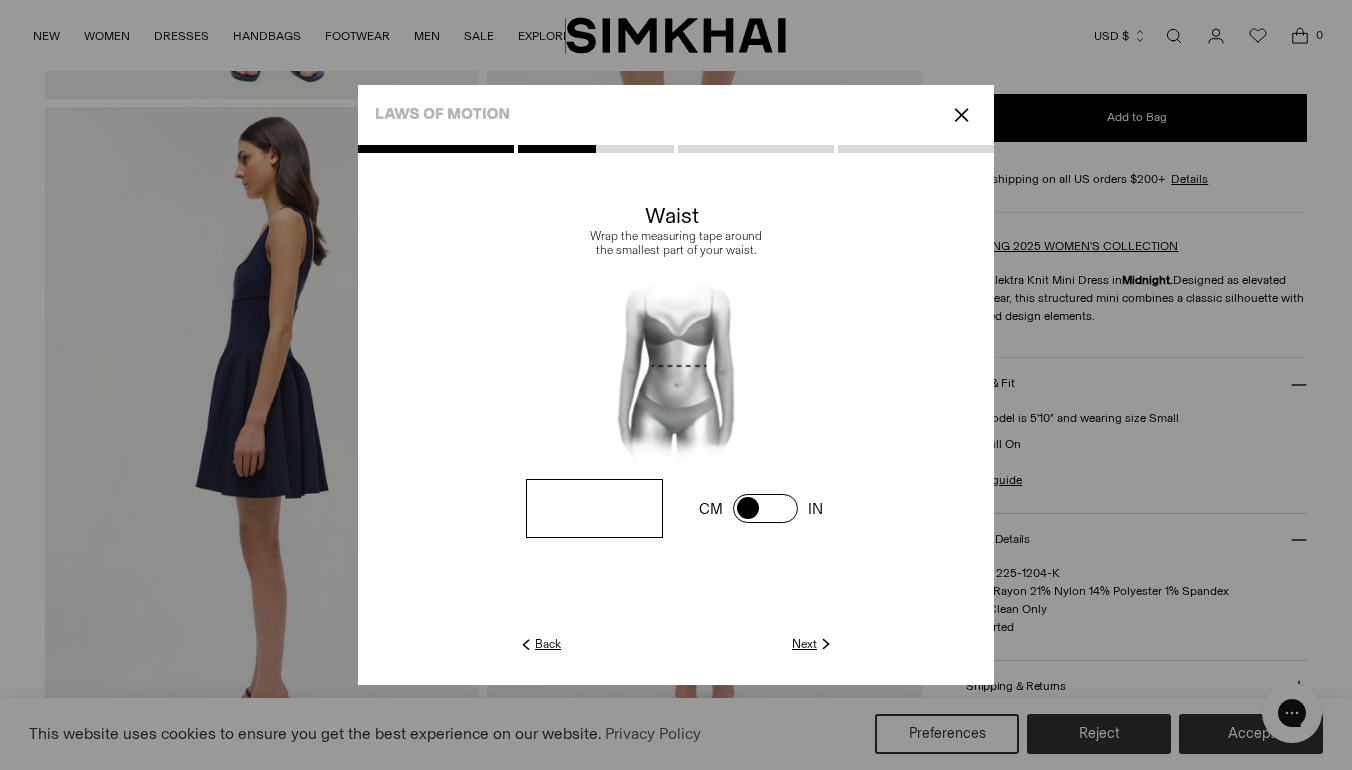 click on "Next" 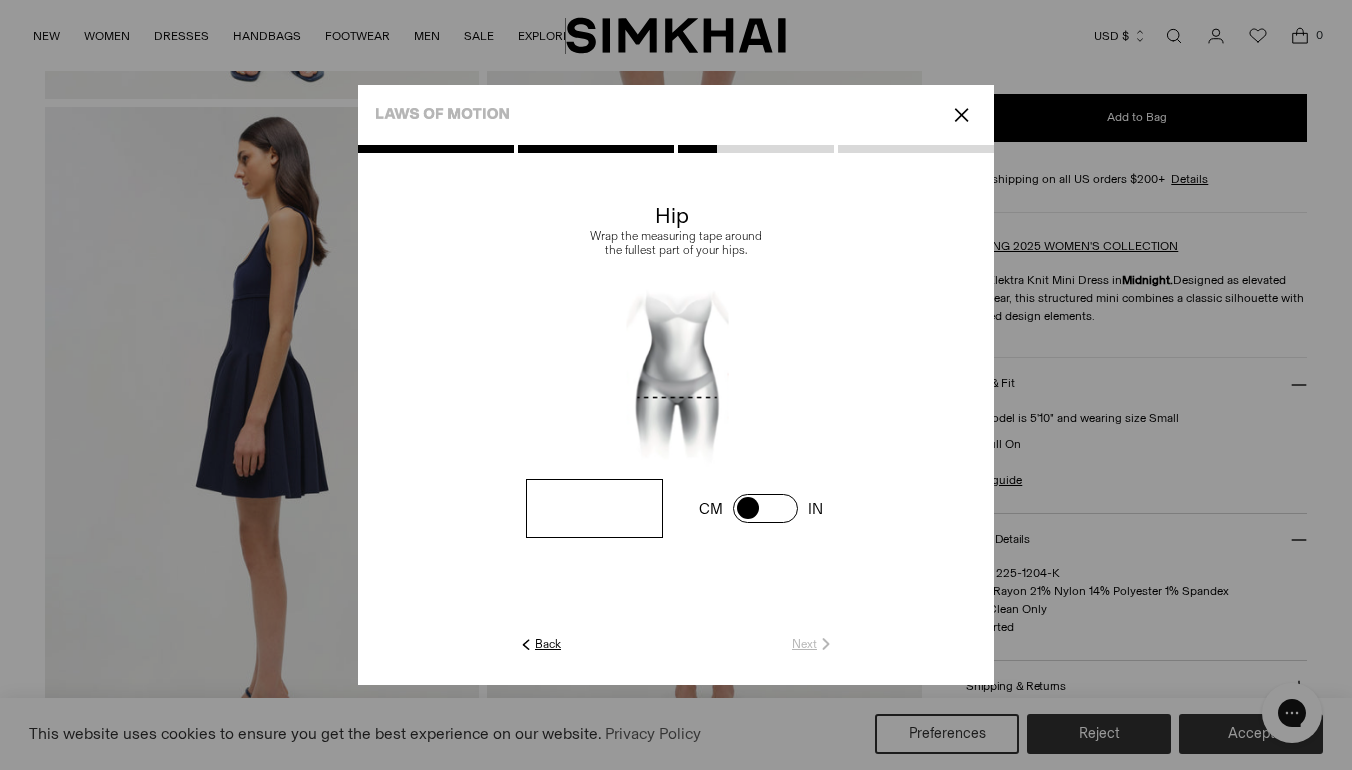 click at bounding box center (0, 0) 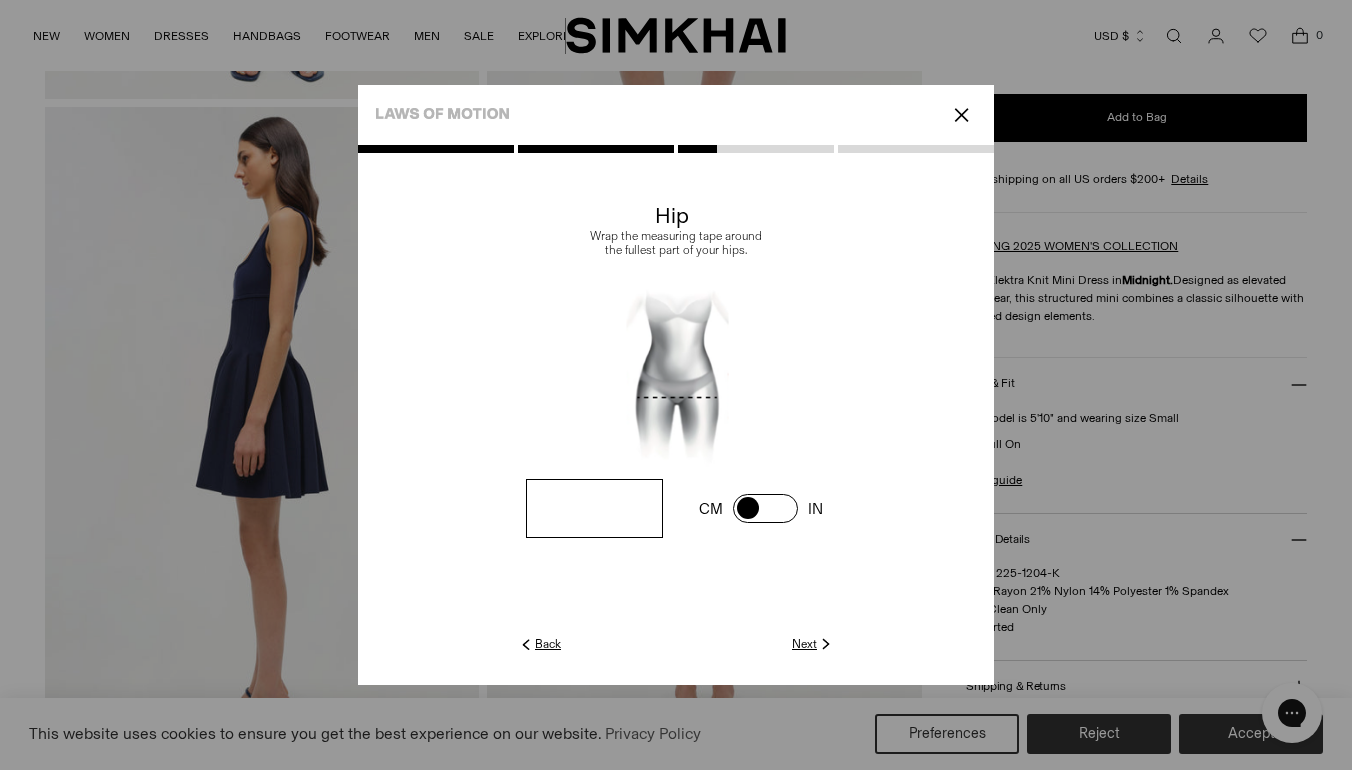 type on "**" 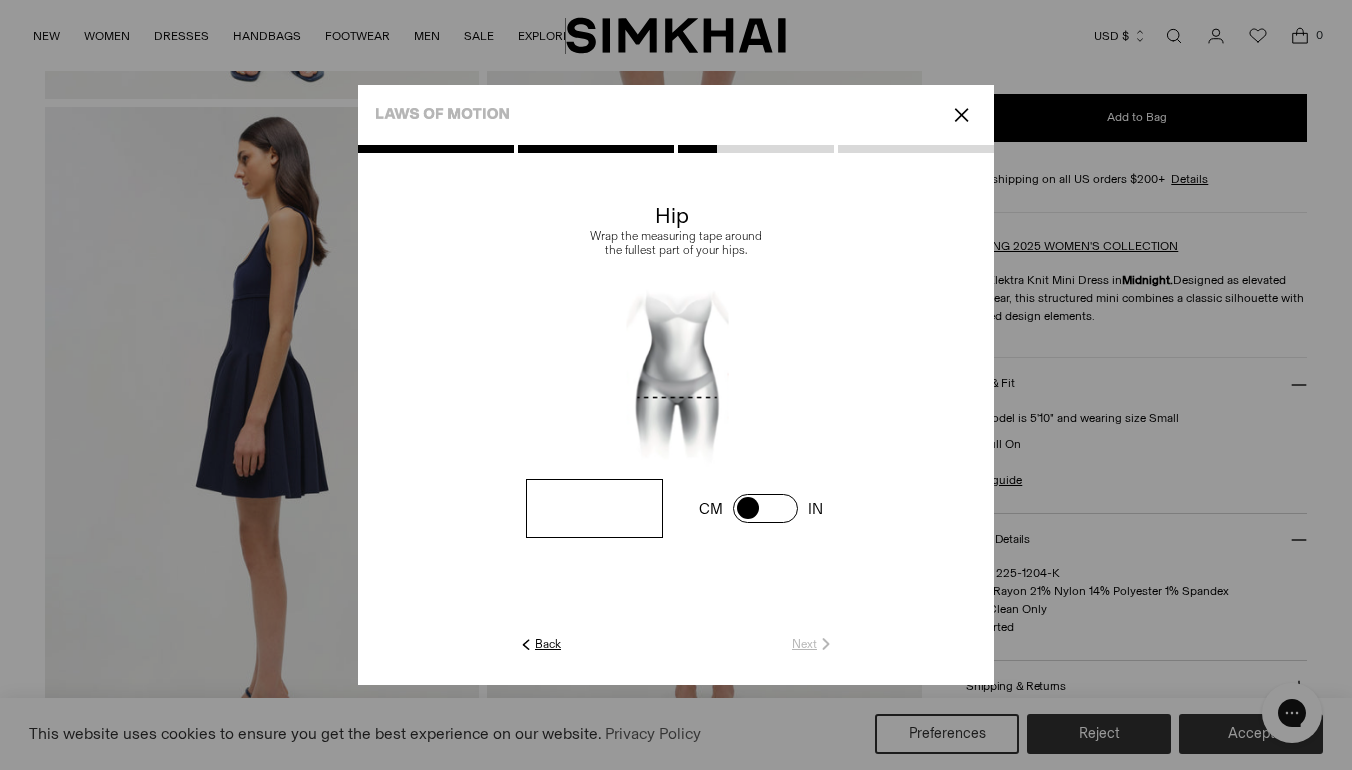click at bounding box center [0, 0] 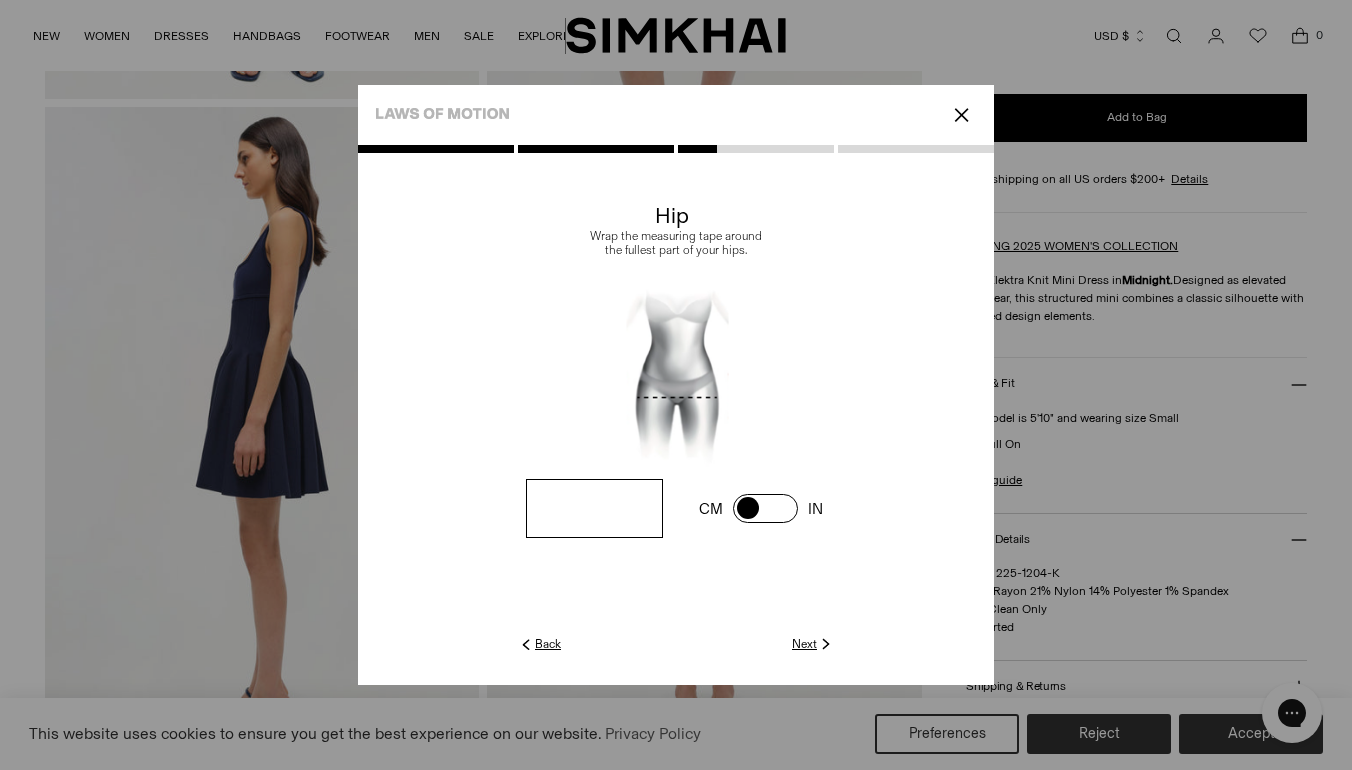 type on "**" 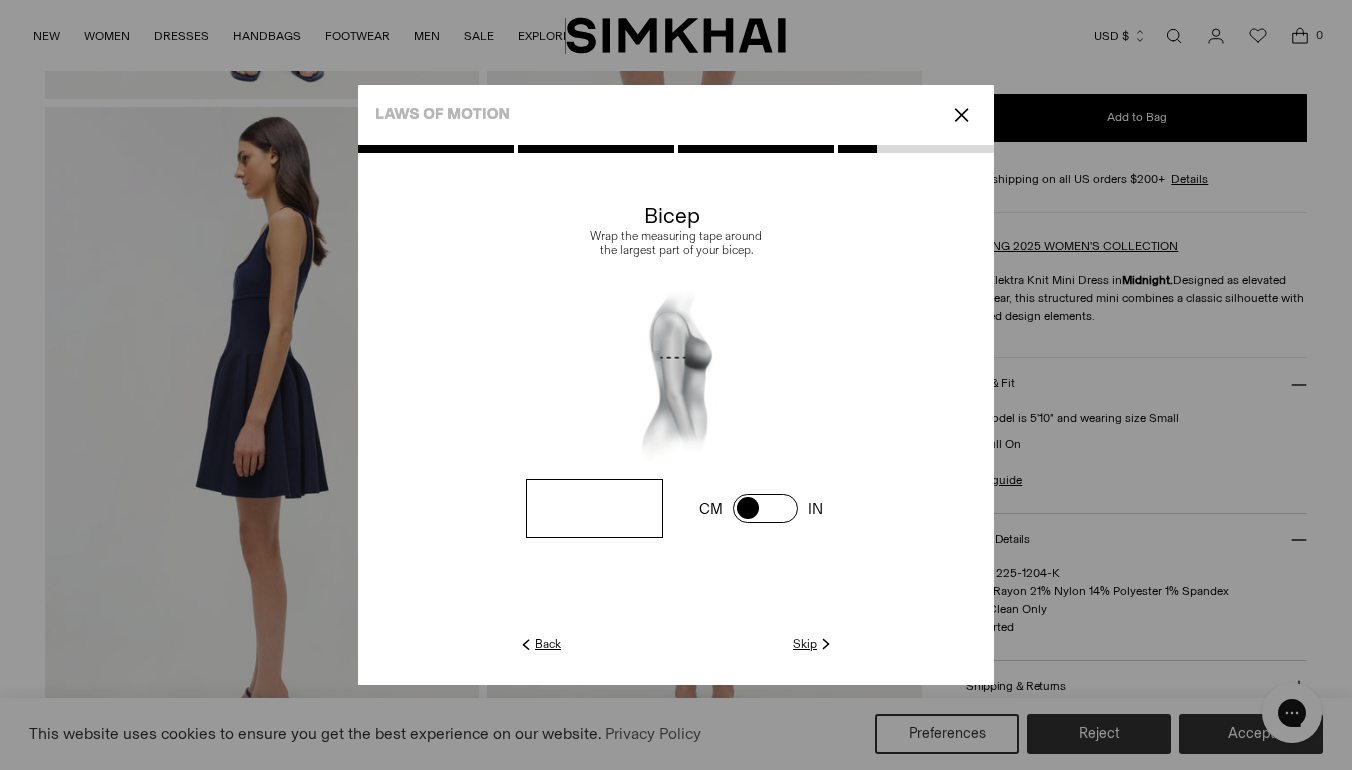 click at bounding box center (0, 0) 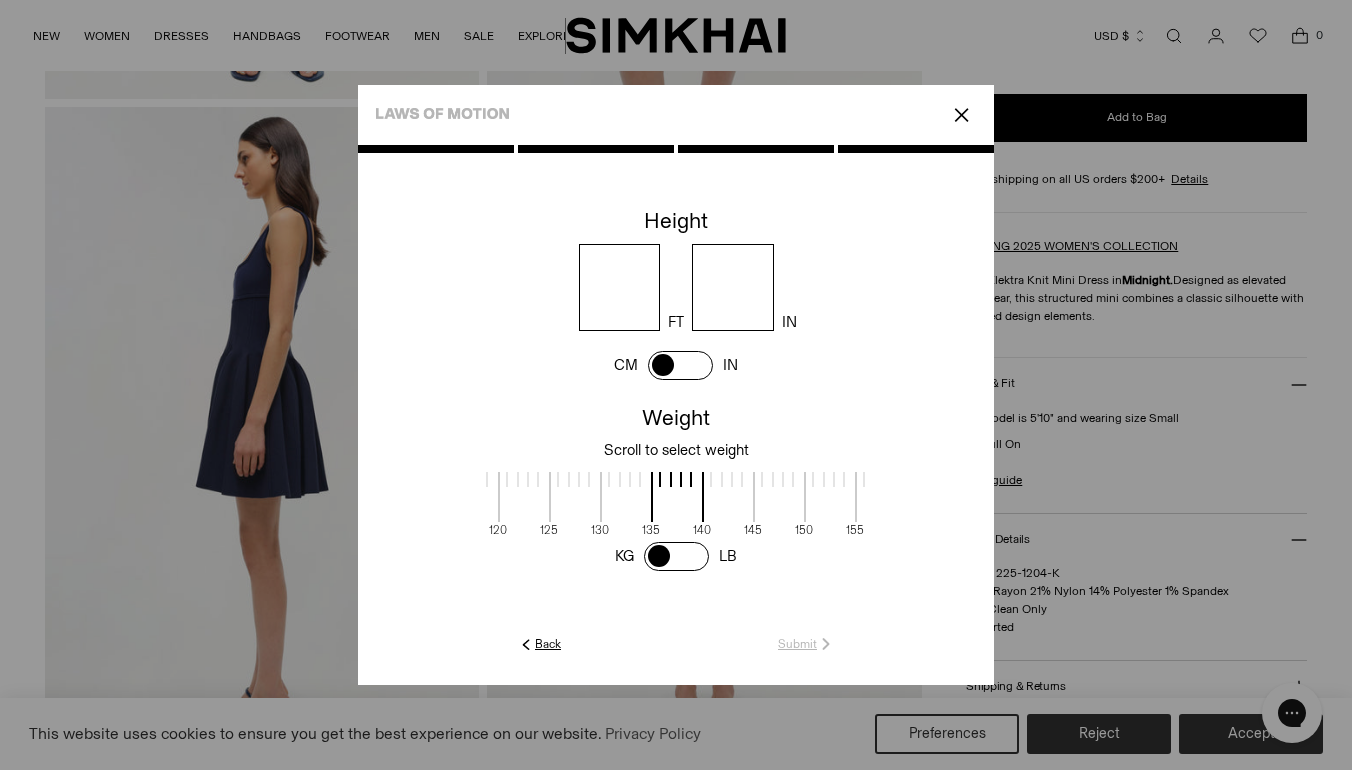 click at bounding box center (620, 287) 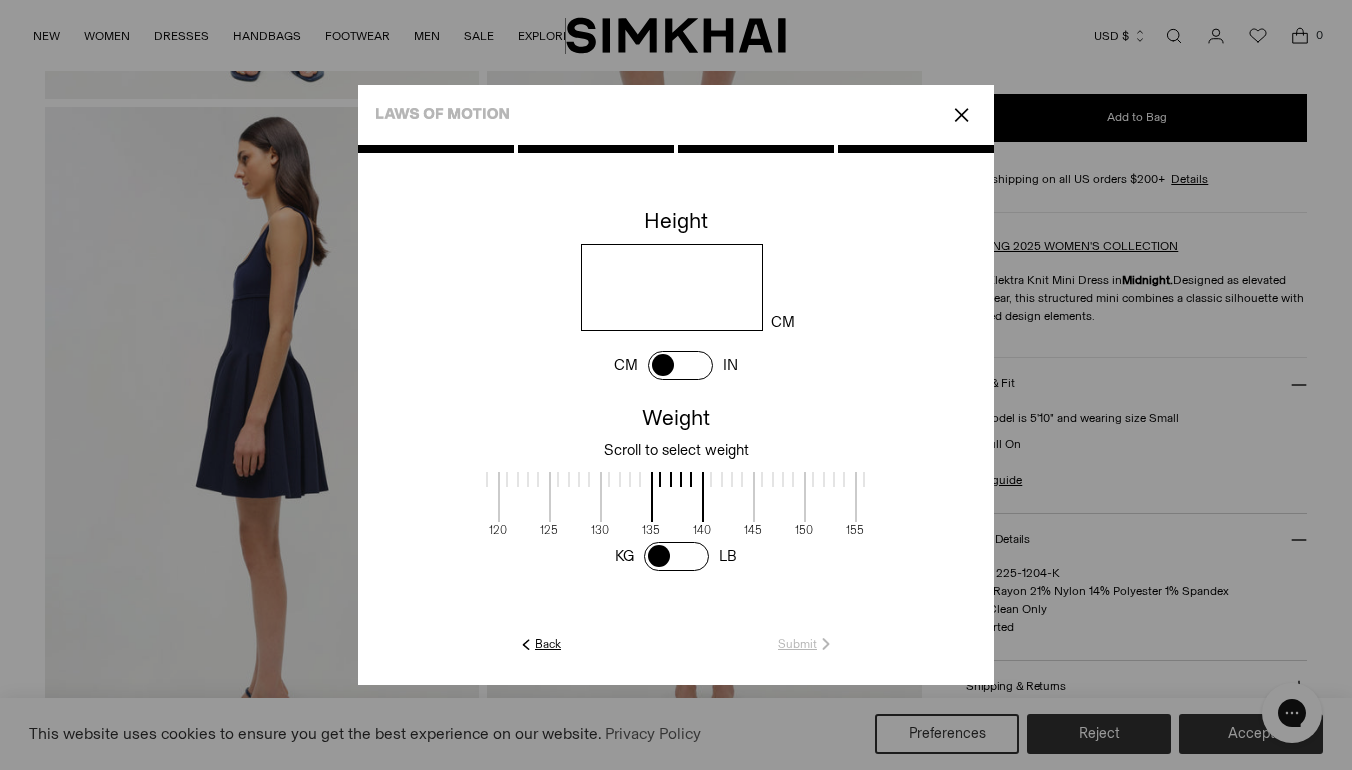 click at bounding box center [671, 287] 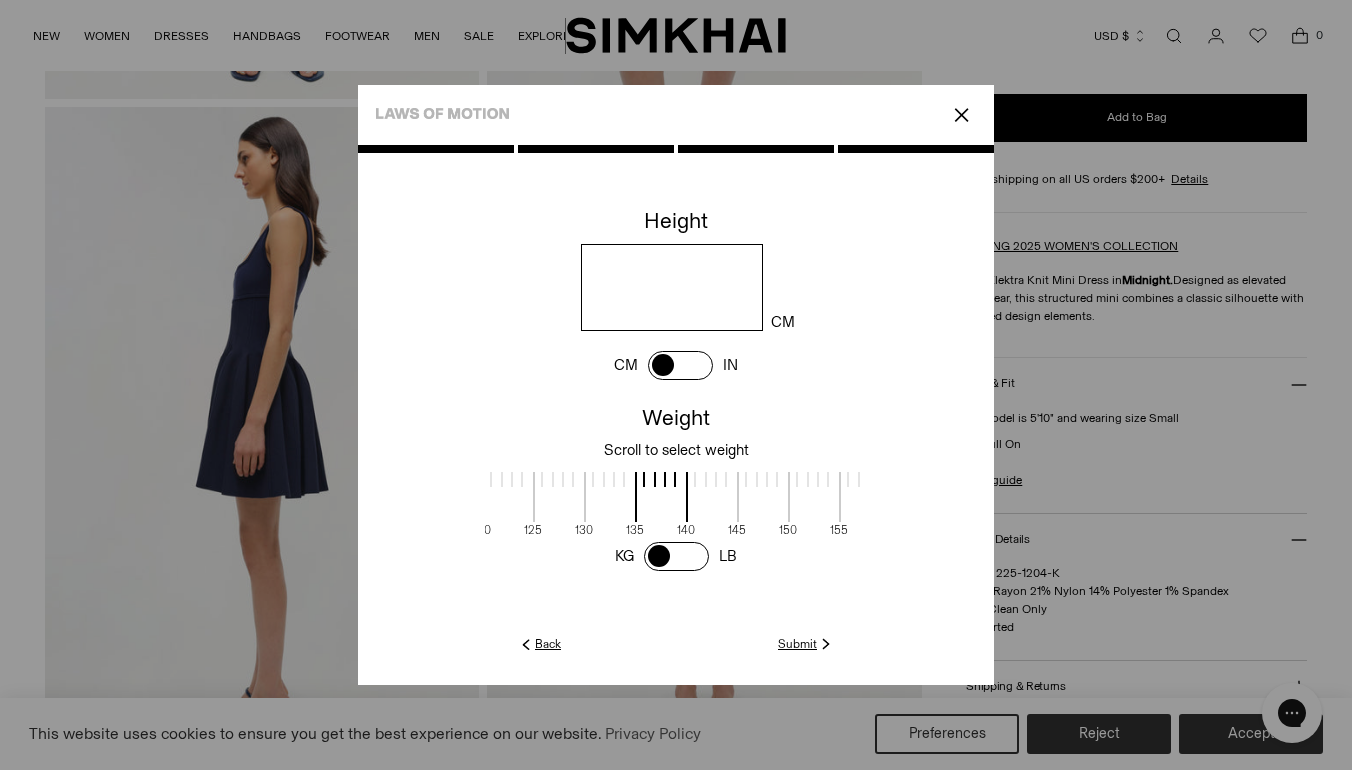 scroll, scrollTop: 4, scrollLeft: 667, axis: both 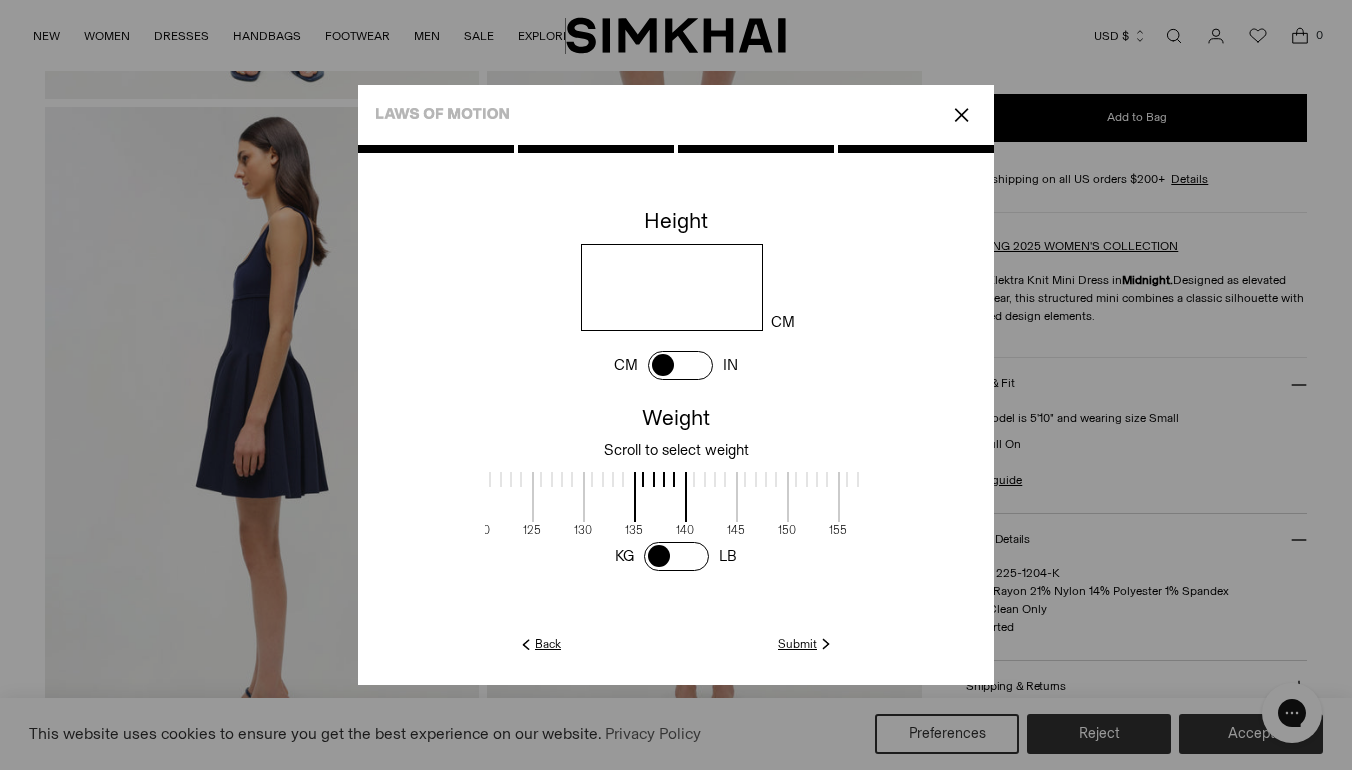 type on "***" 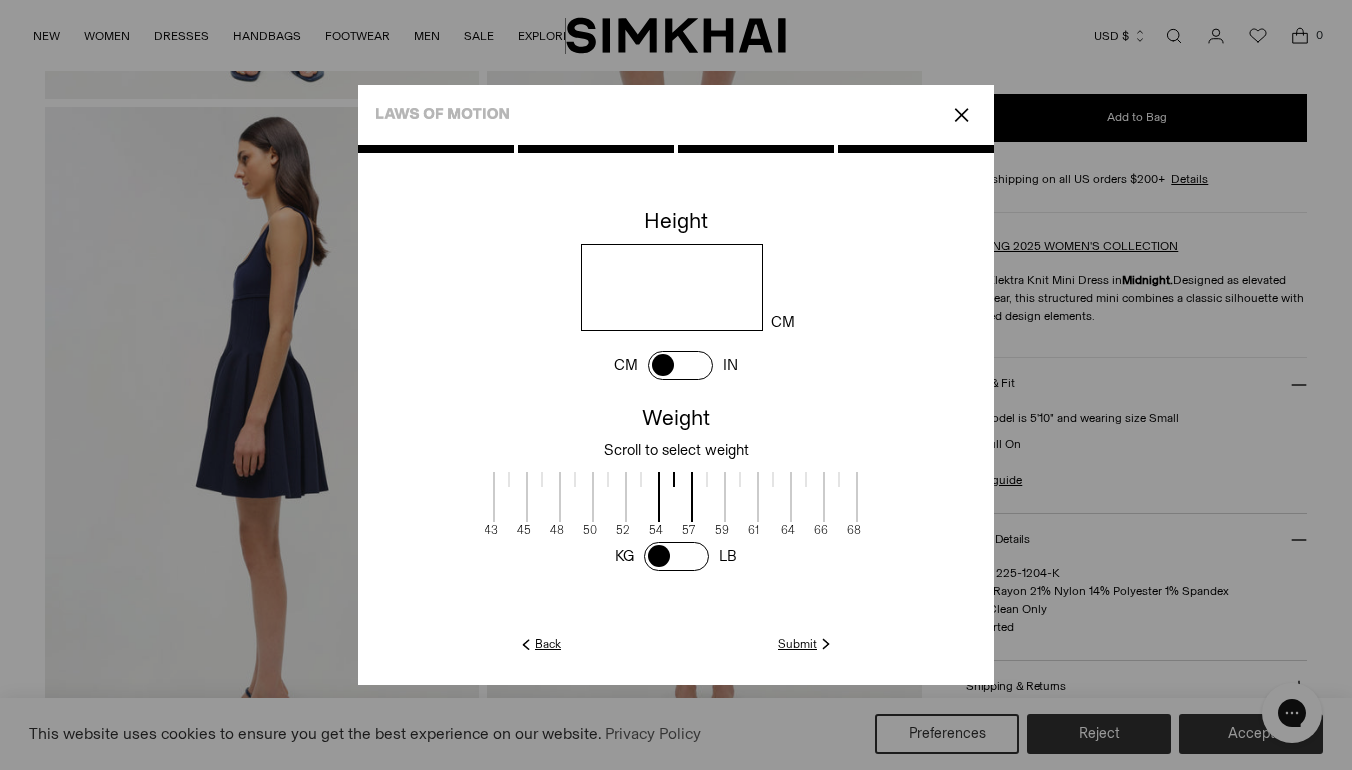 scroll, scrollTop: 4, scrollLeft: 310, axis: both 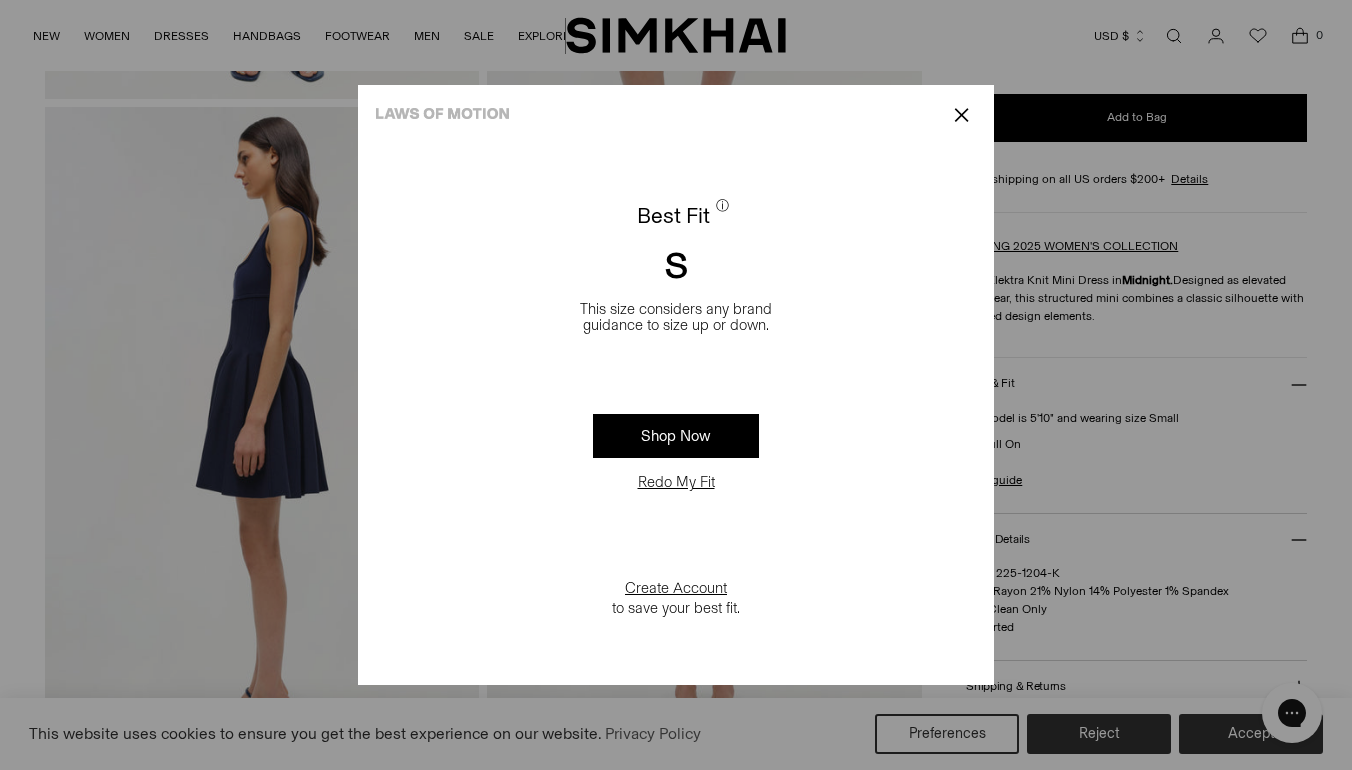 click on "✕" at bounding box center [961, 115] 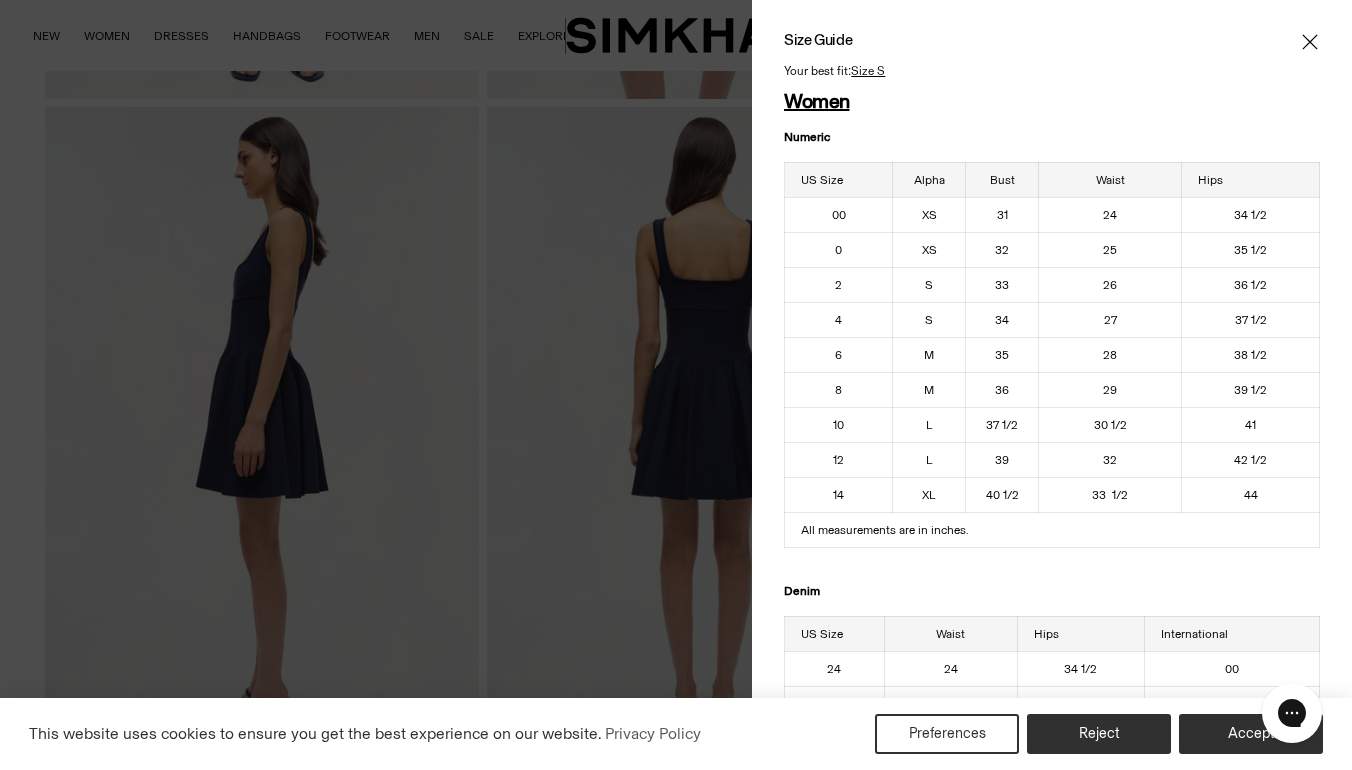 click at bounding box center (676, 385) 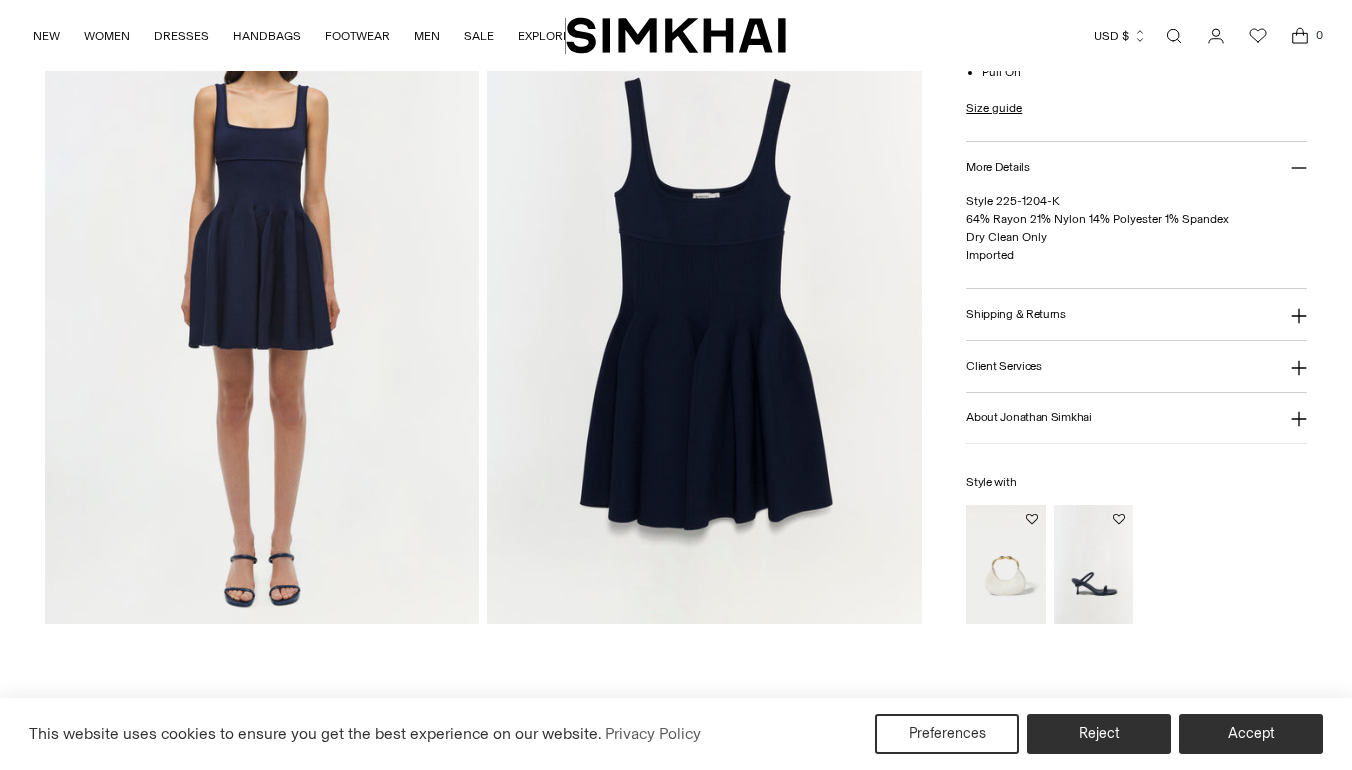 scroll, scrollTop: 1479, scrollLeft: 0, axis: vertical 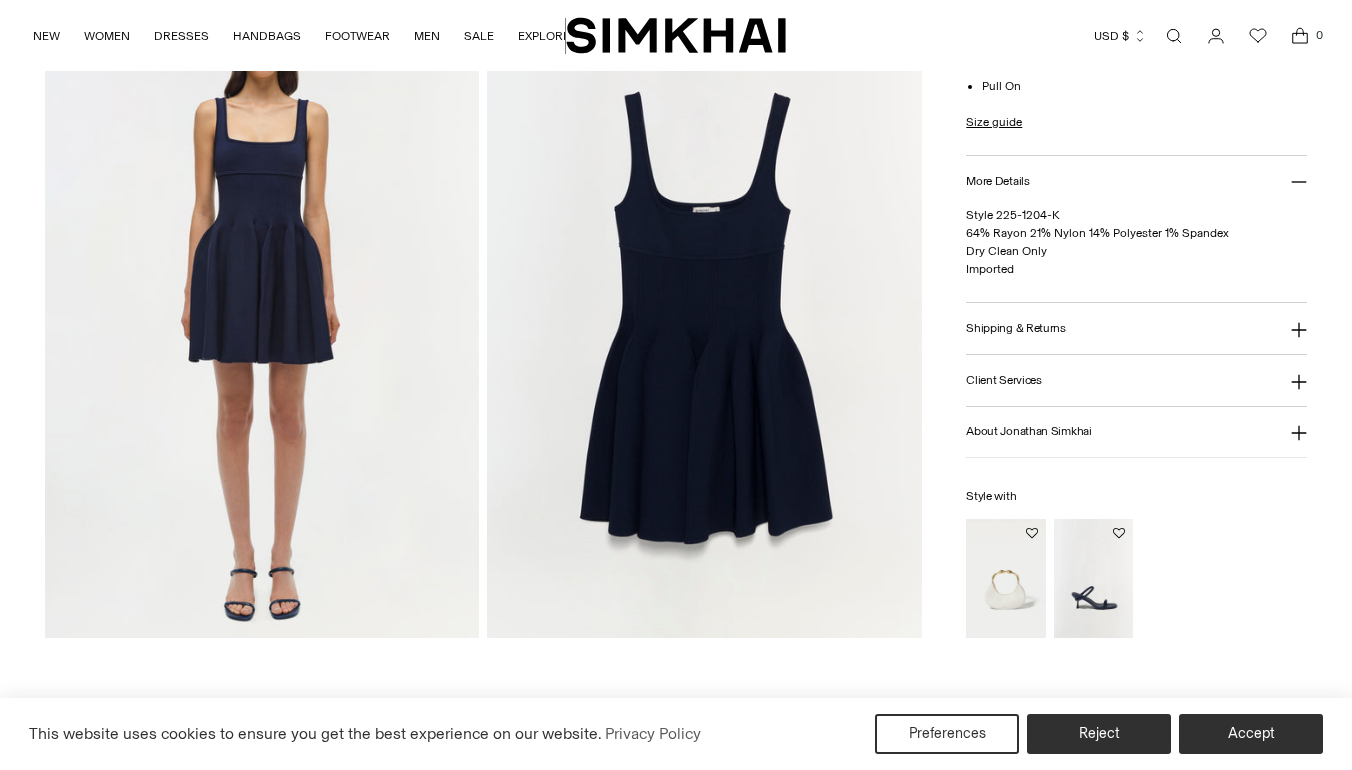 click at bounding box center [262, 312] 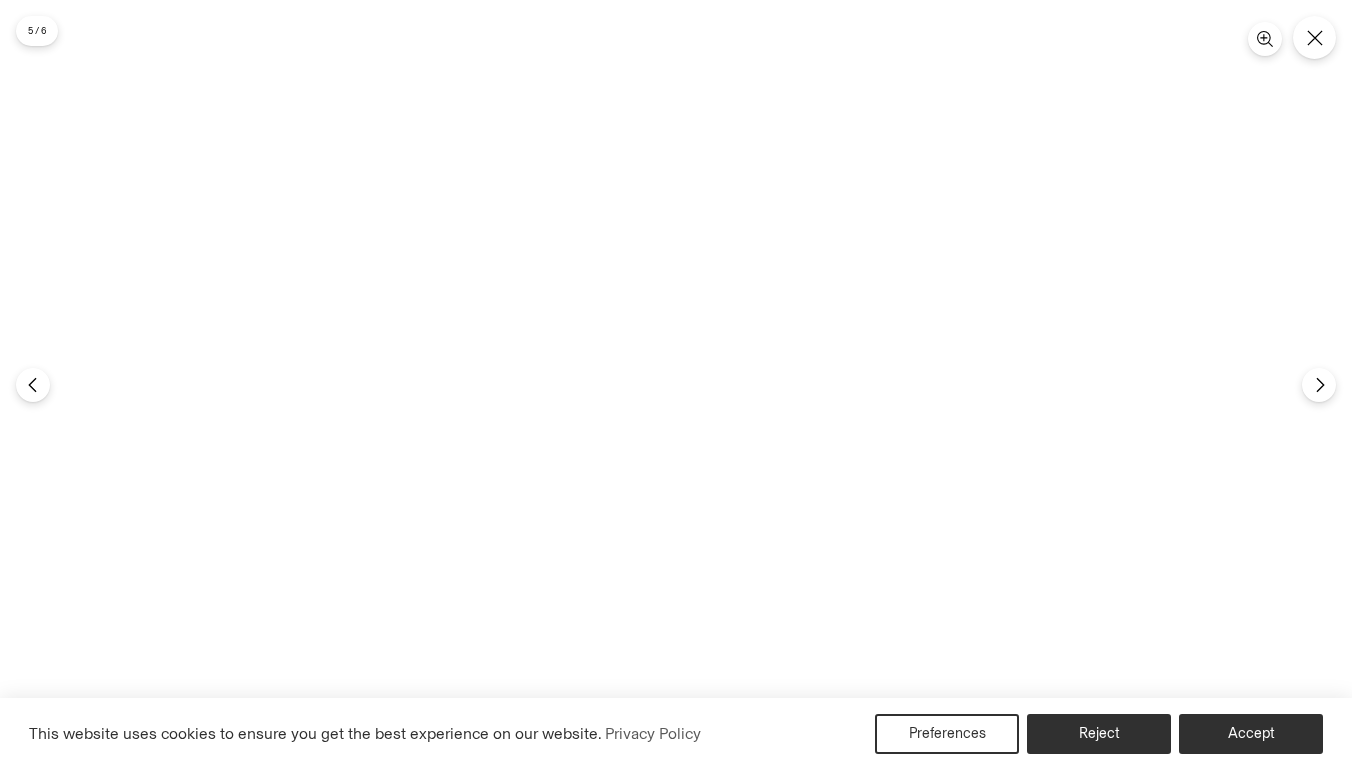 click at bounding box center (676, 385) 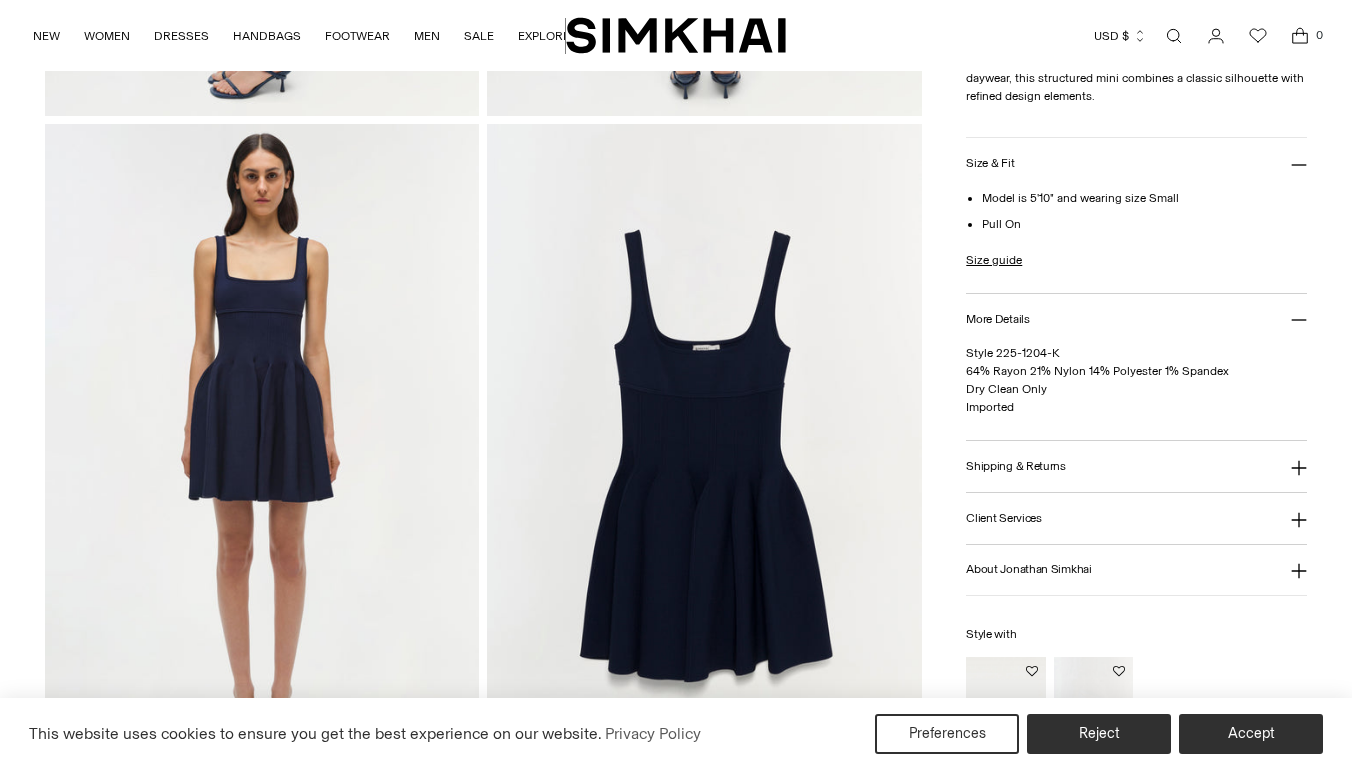 scroll, scrollTop: 1332, scrollLeft: 0, axis: vertical 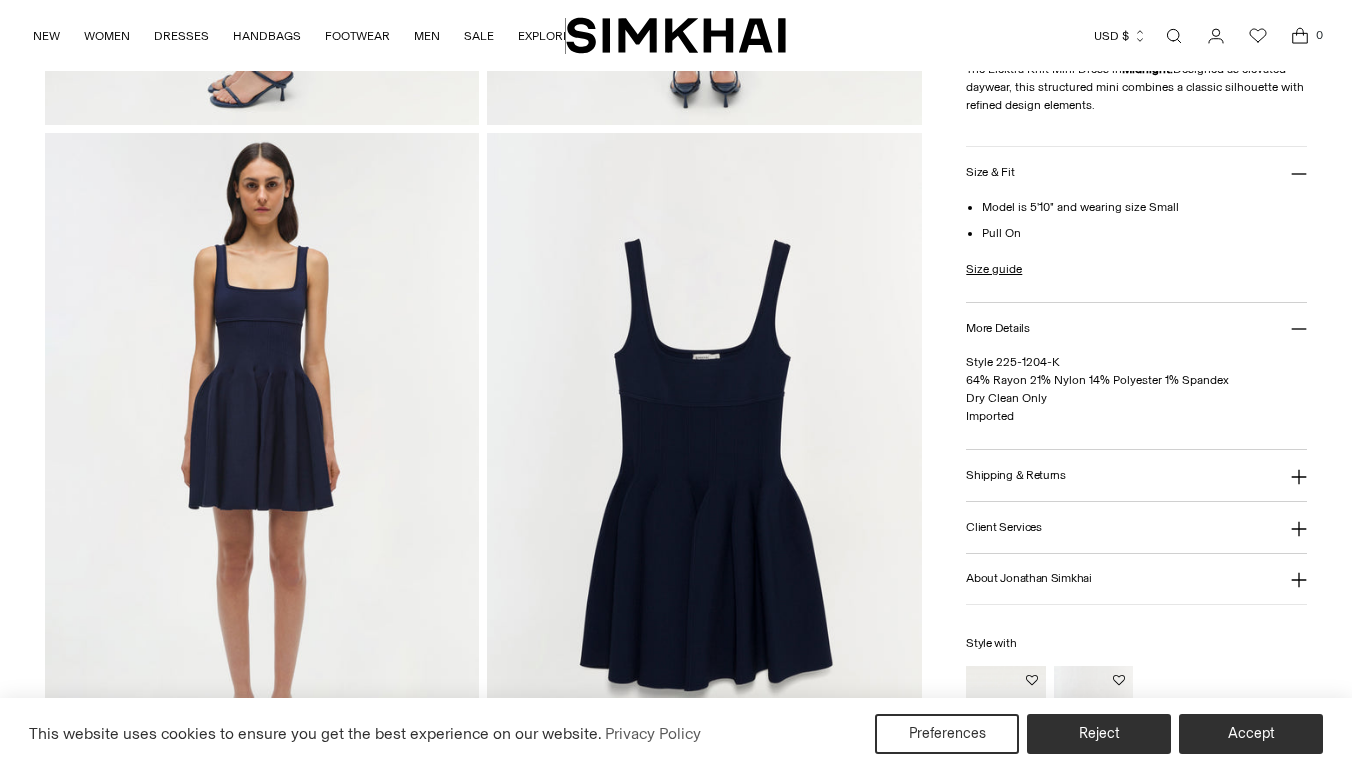 click on "More Details" at bounding box center (1136, 327) 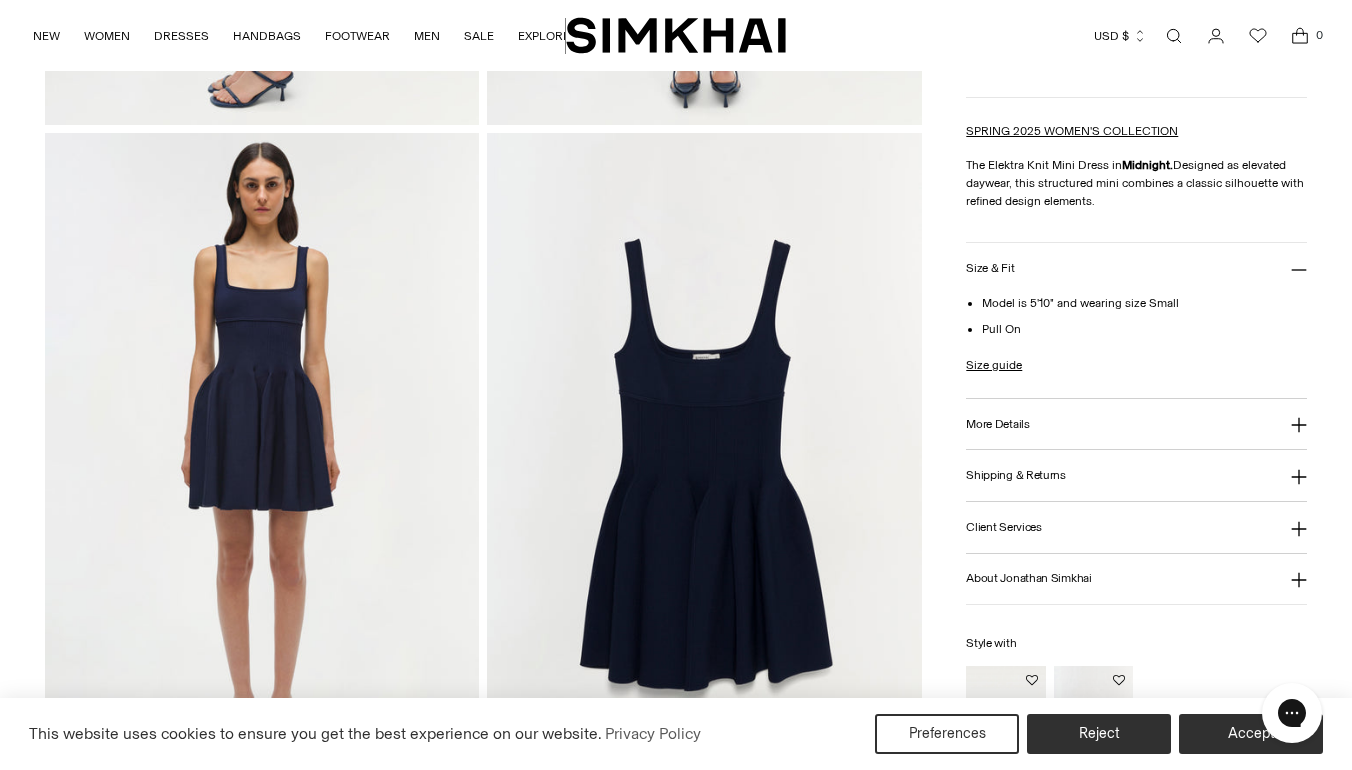 click at bounding box center (262, 459) 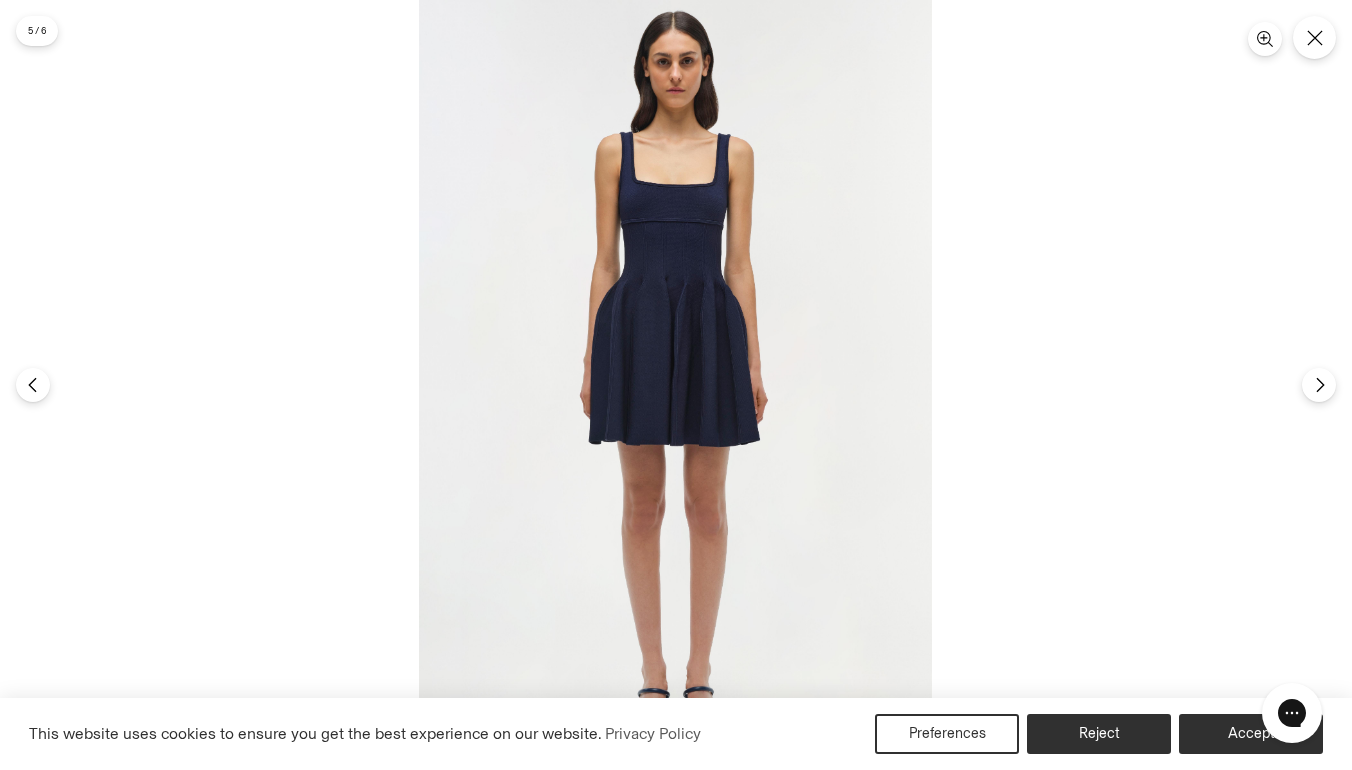 click at bounding box center (675, 385) 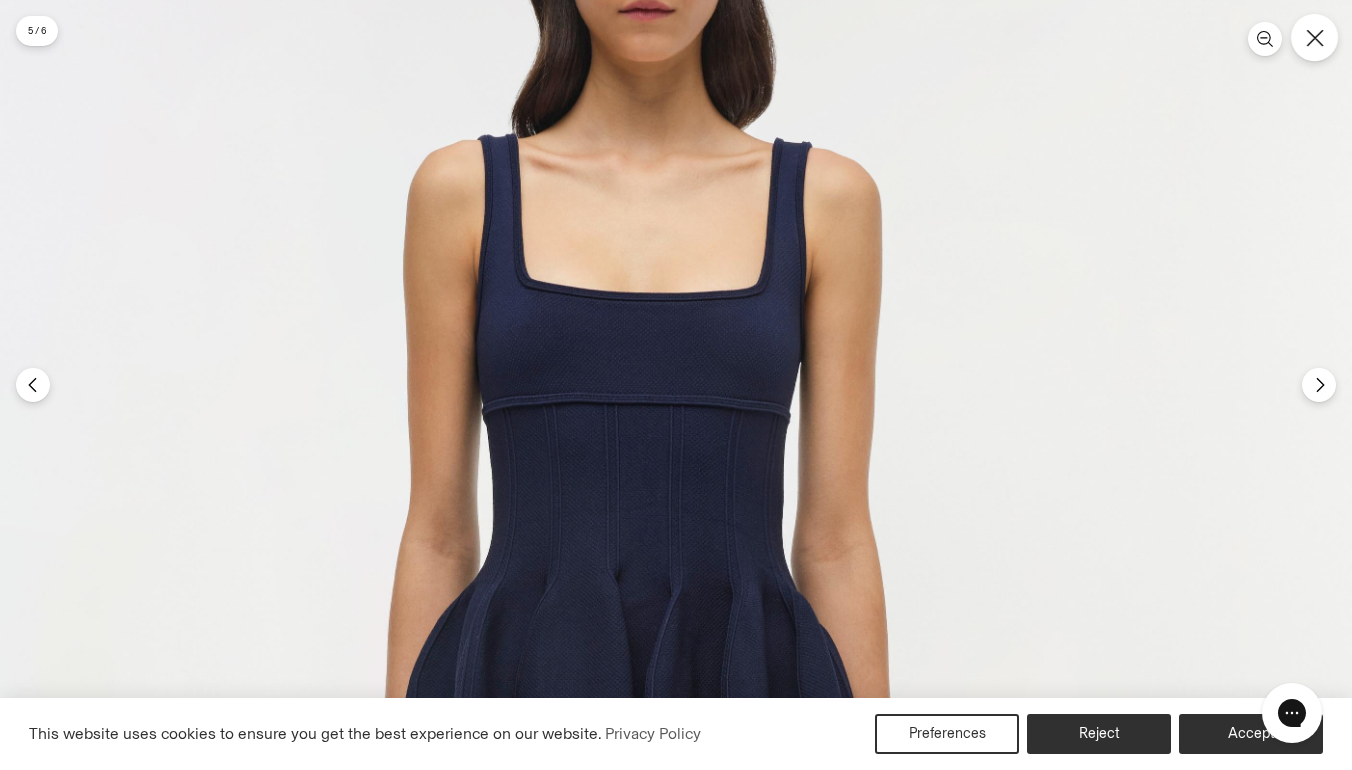 click at bounding box center [1314, 37] 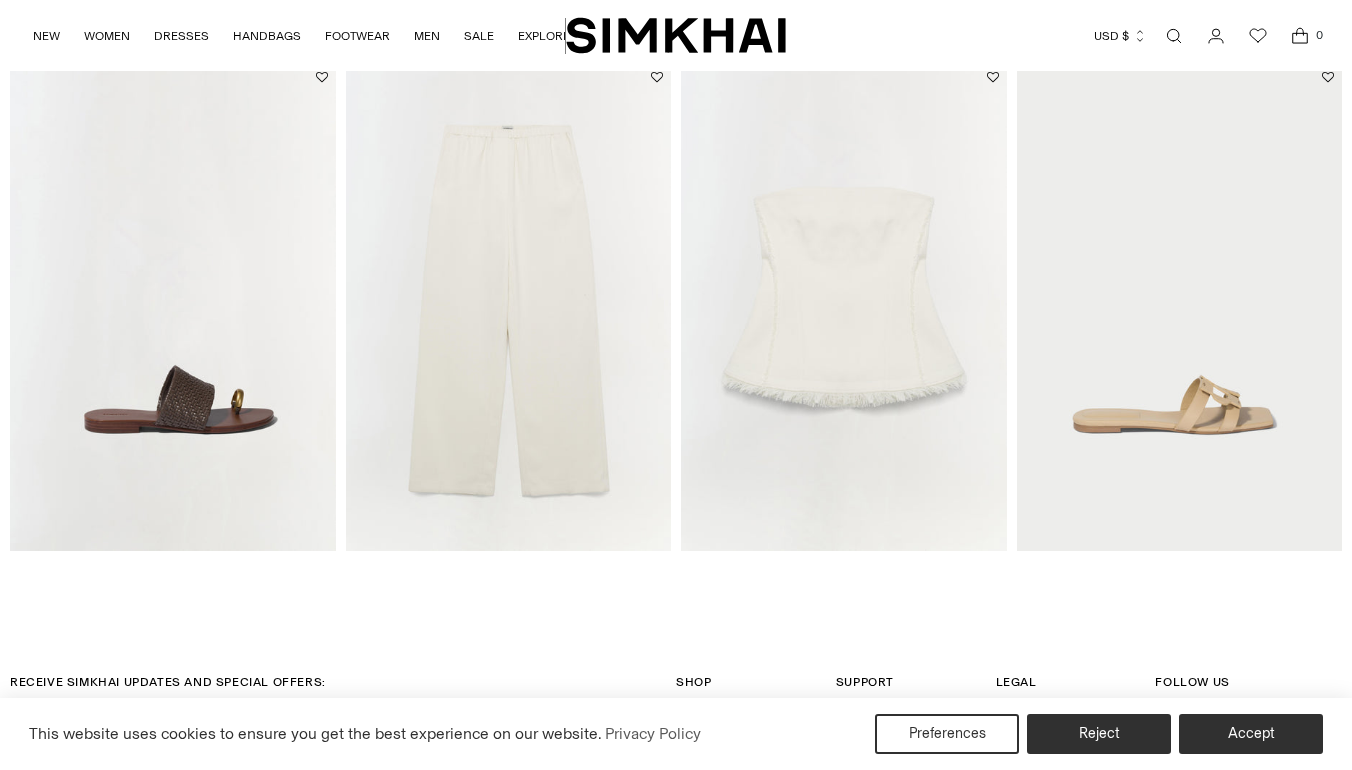 scroll, scrollTop: 2825, scrollLeft: 0, axis: vertical 